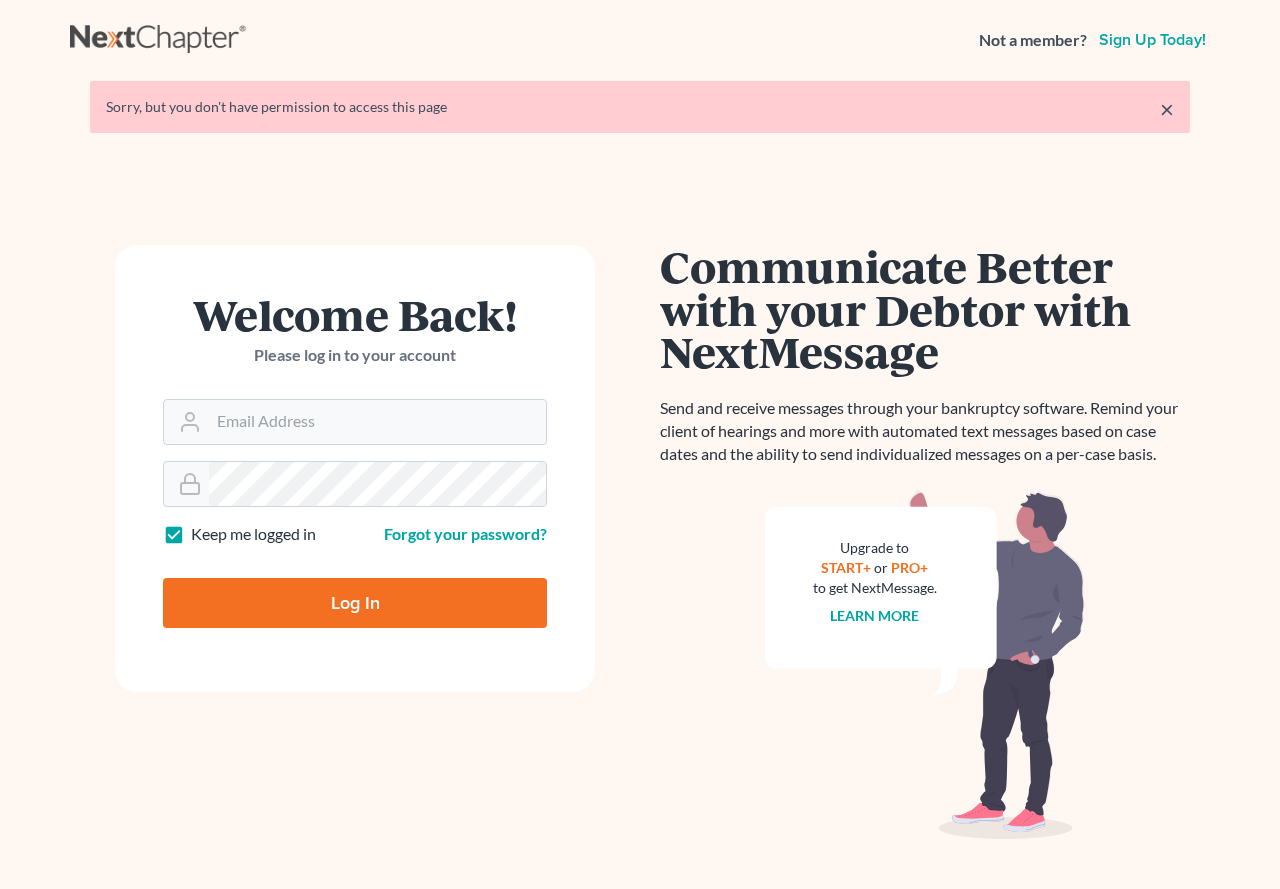 scroll, scrollTop: 0, scrollLeft: 0, axis: both 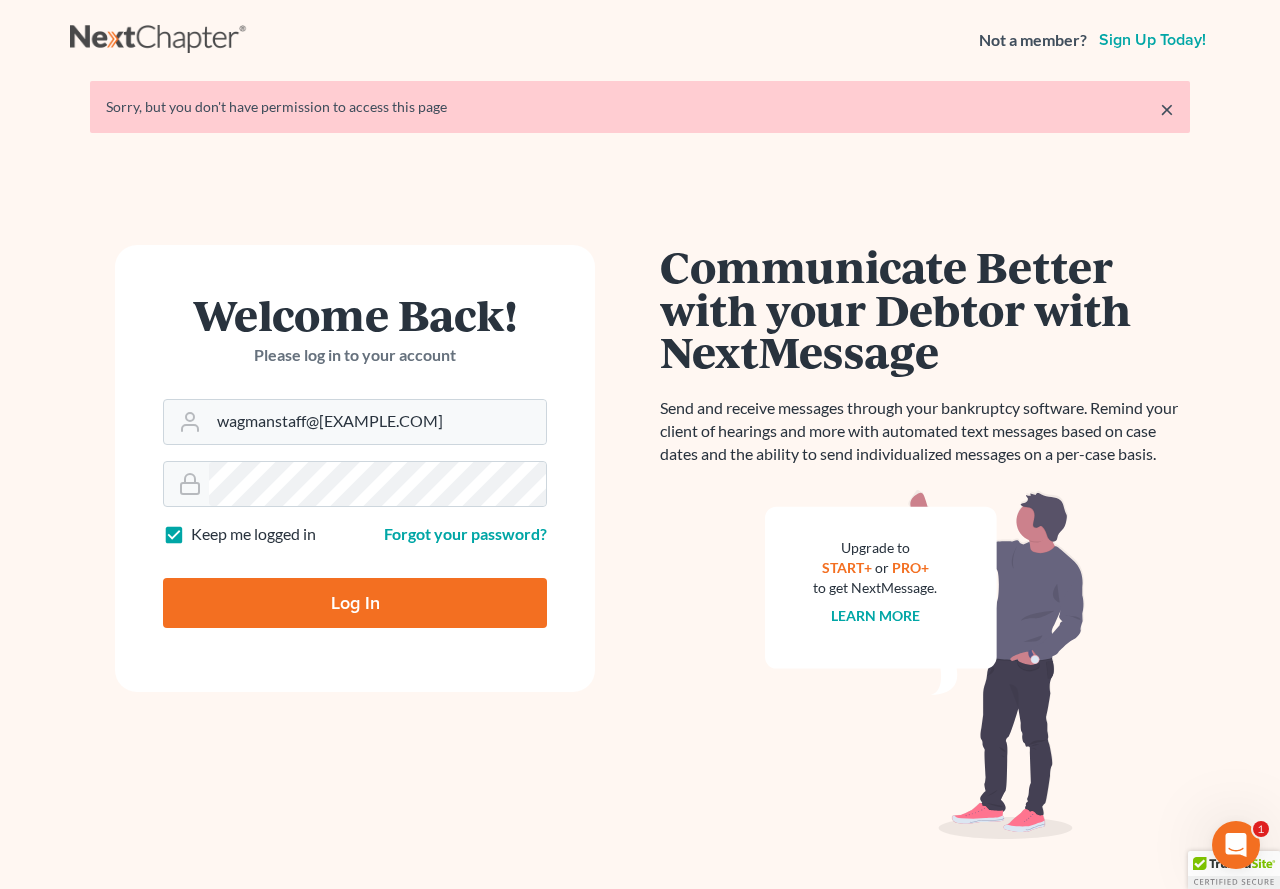 click on "×" at bounding box center (1167, 109) 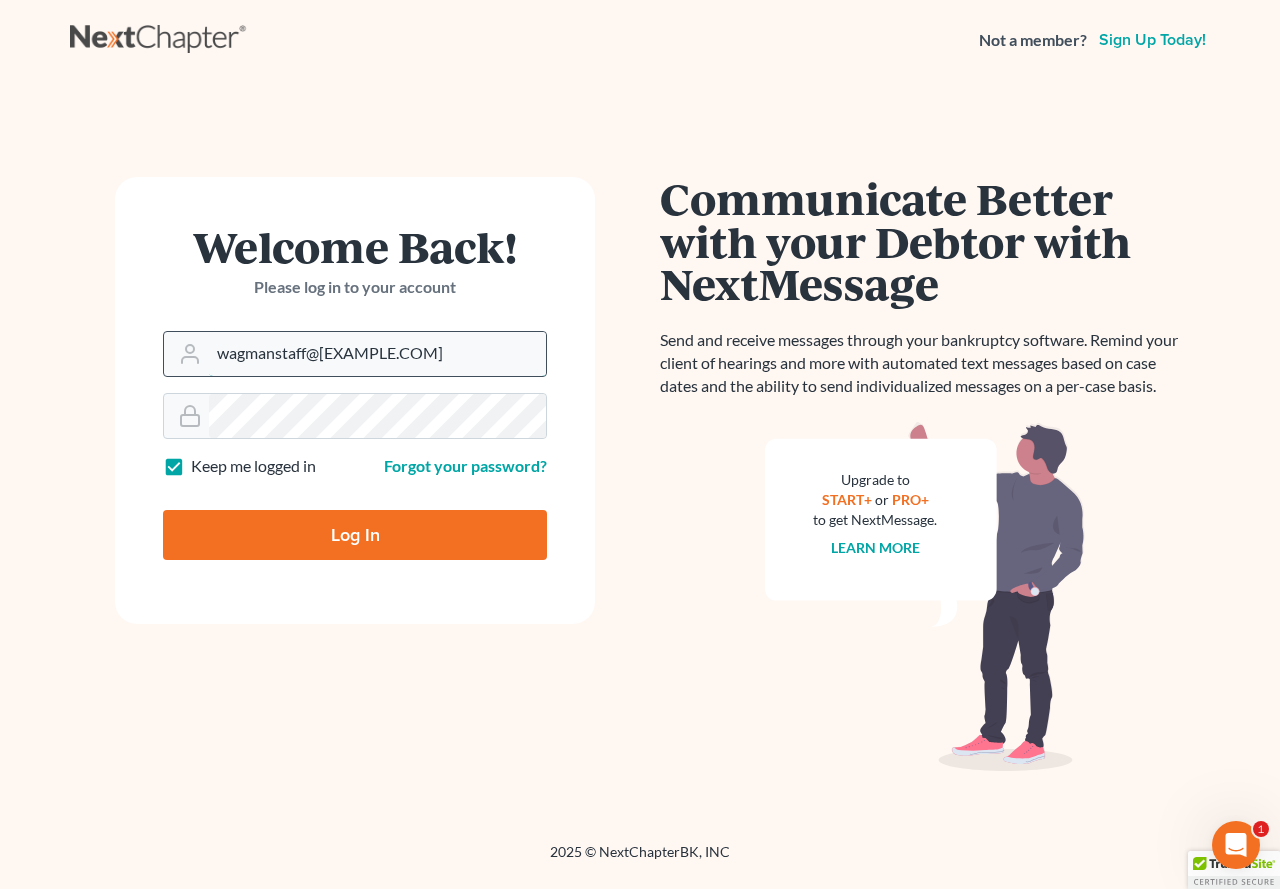 click on "wagmanstaff@gmail.com" at bounding box center [377, 354] 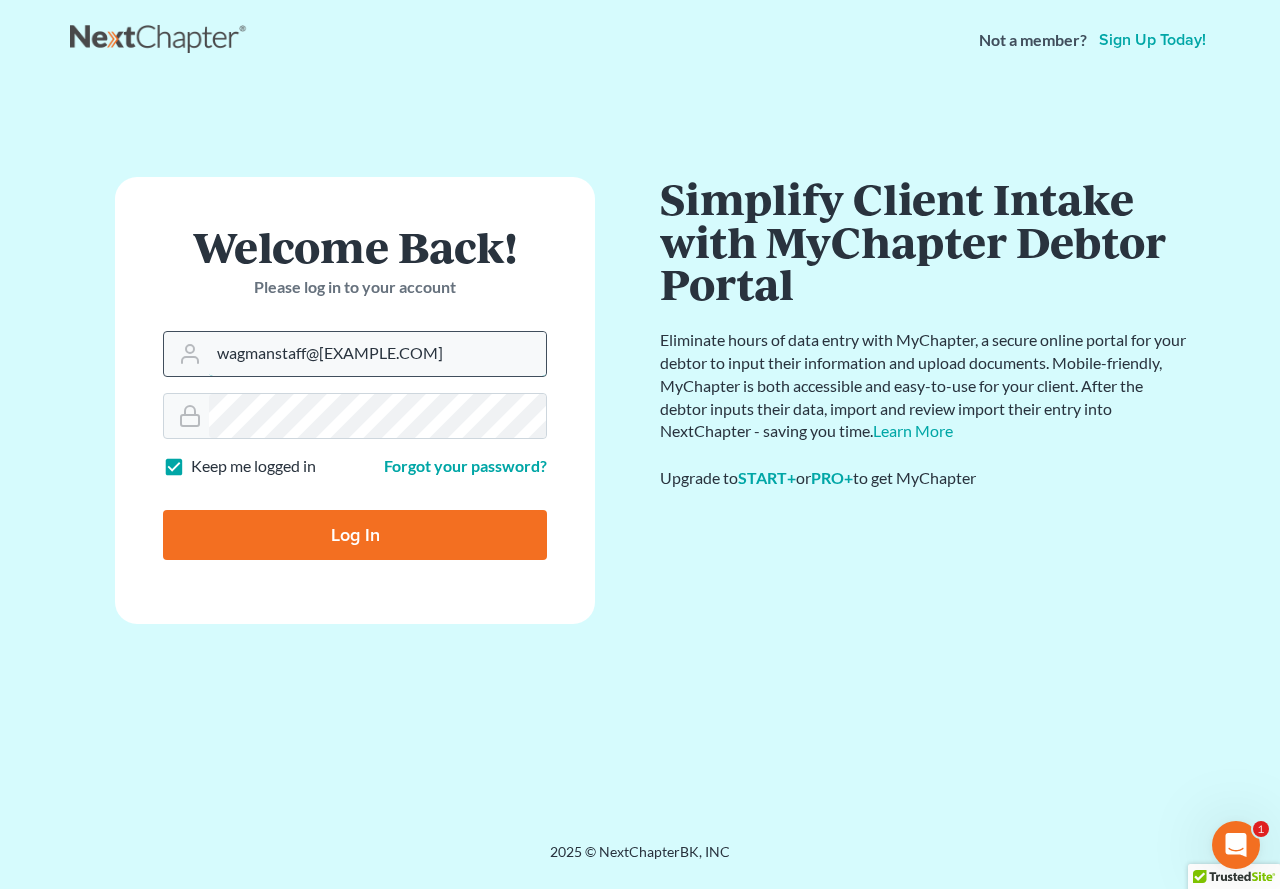 type on "wagman@attorneywagman.com" 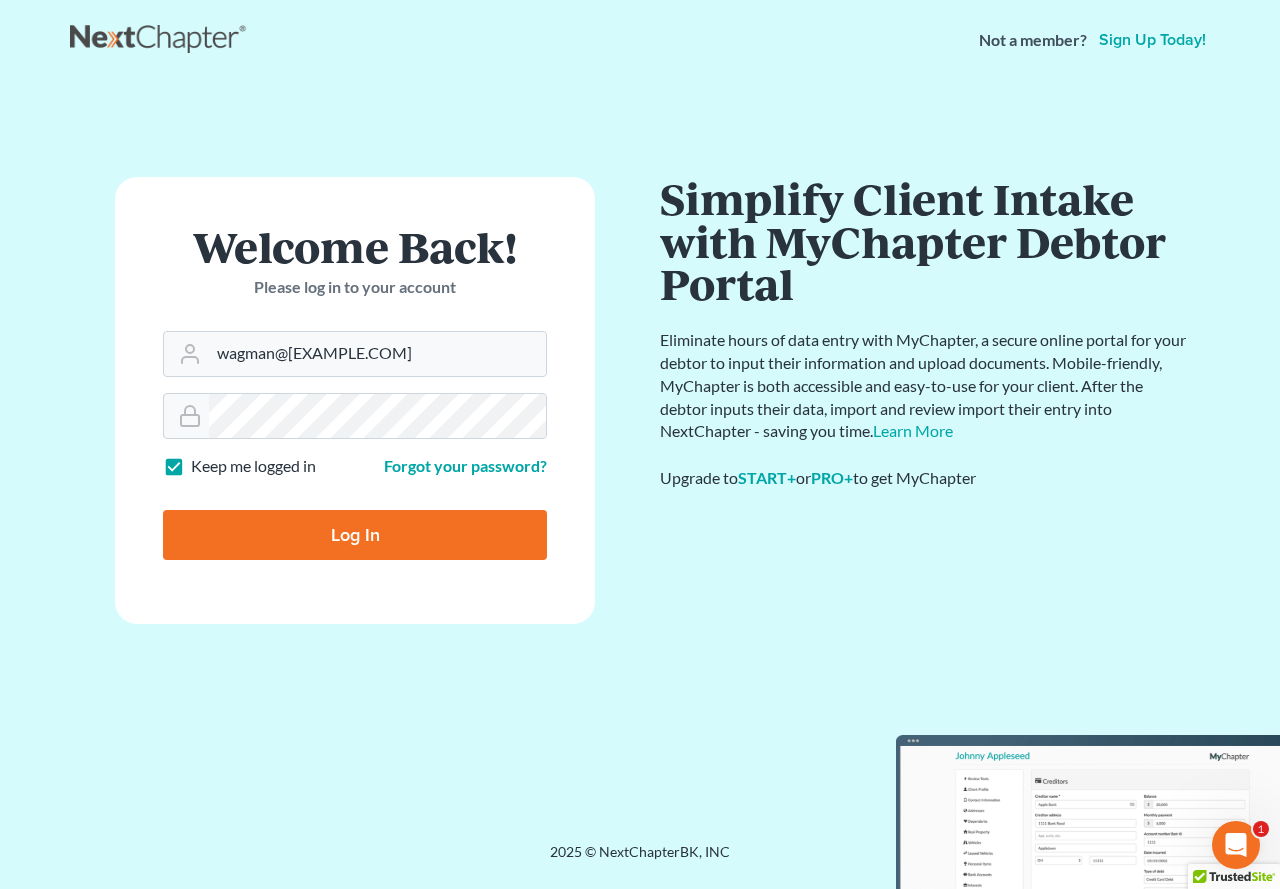 click on "Log In" at bounding box center [355, 535] 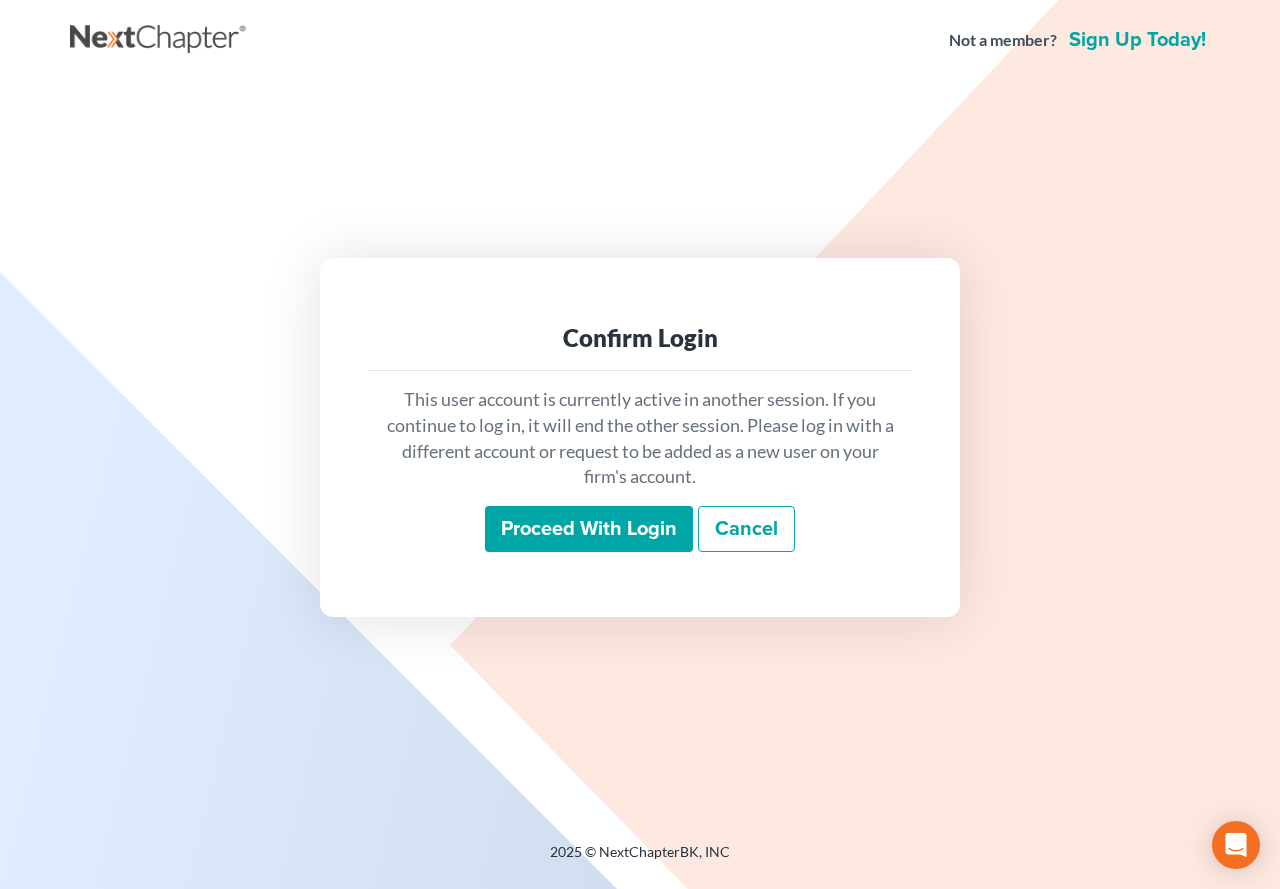 scroll, scrollTop: 0, scrollLeft: 0, axis: both 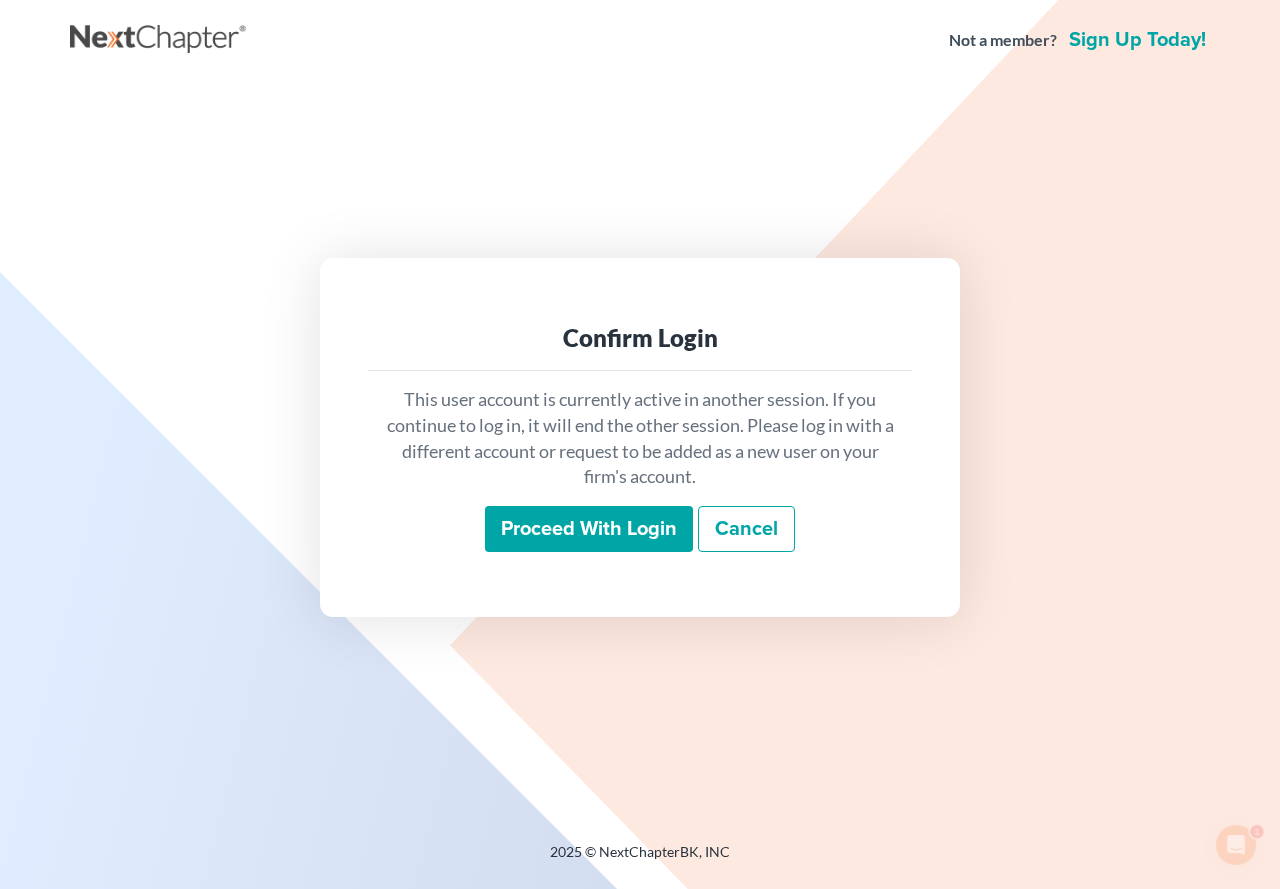 click on "Cancel" at bounding box center [746, 529] 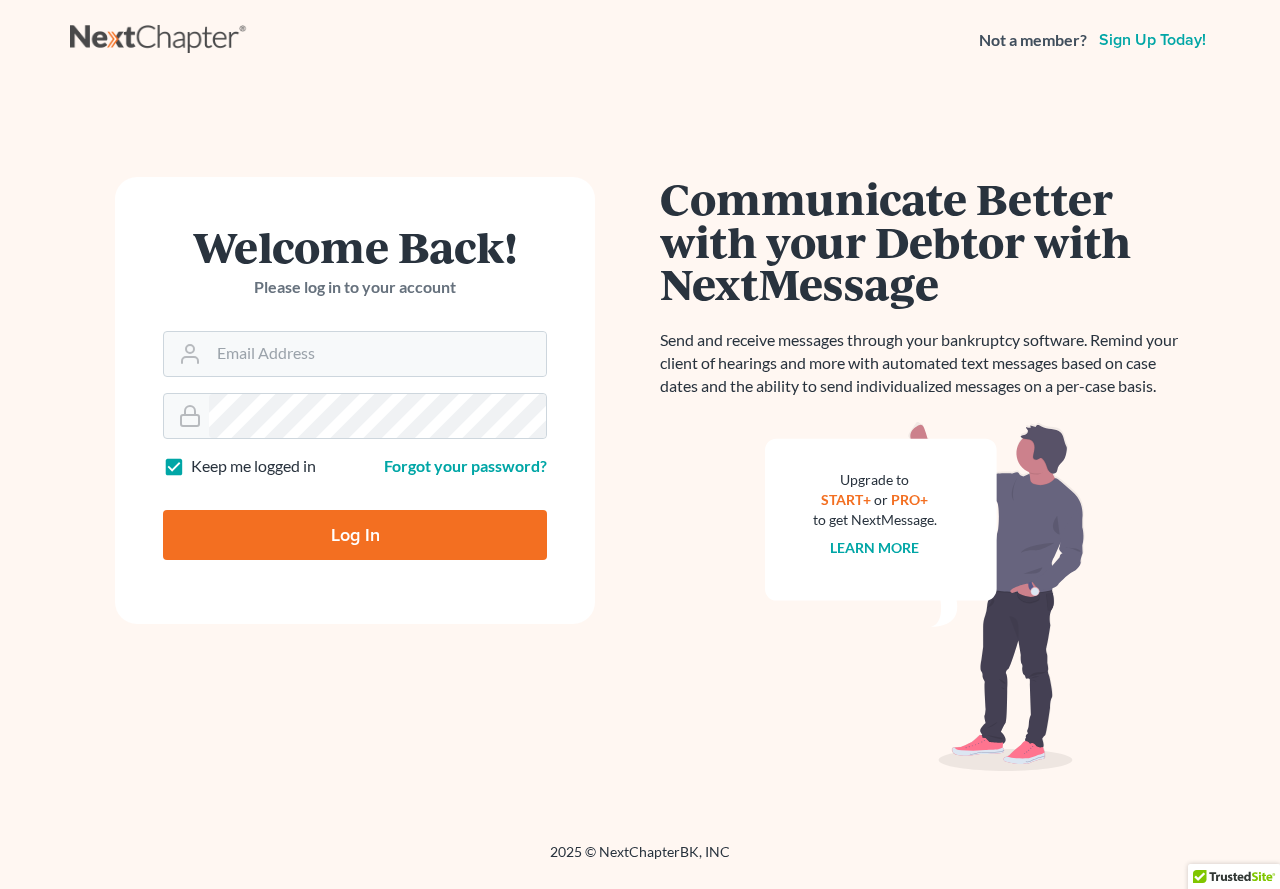 scroll, scrollTop: 0, scrollLeft: 0, axis: both 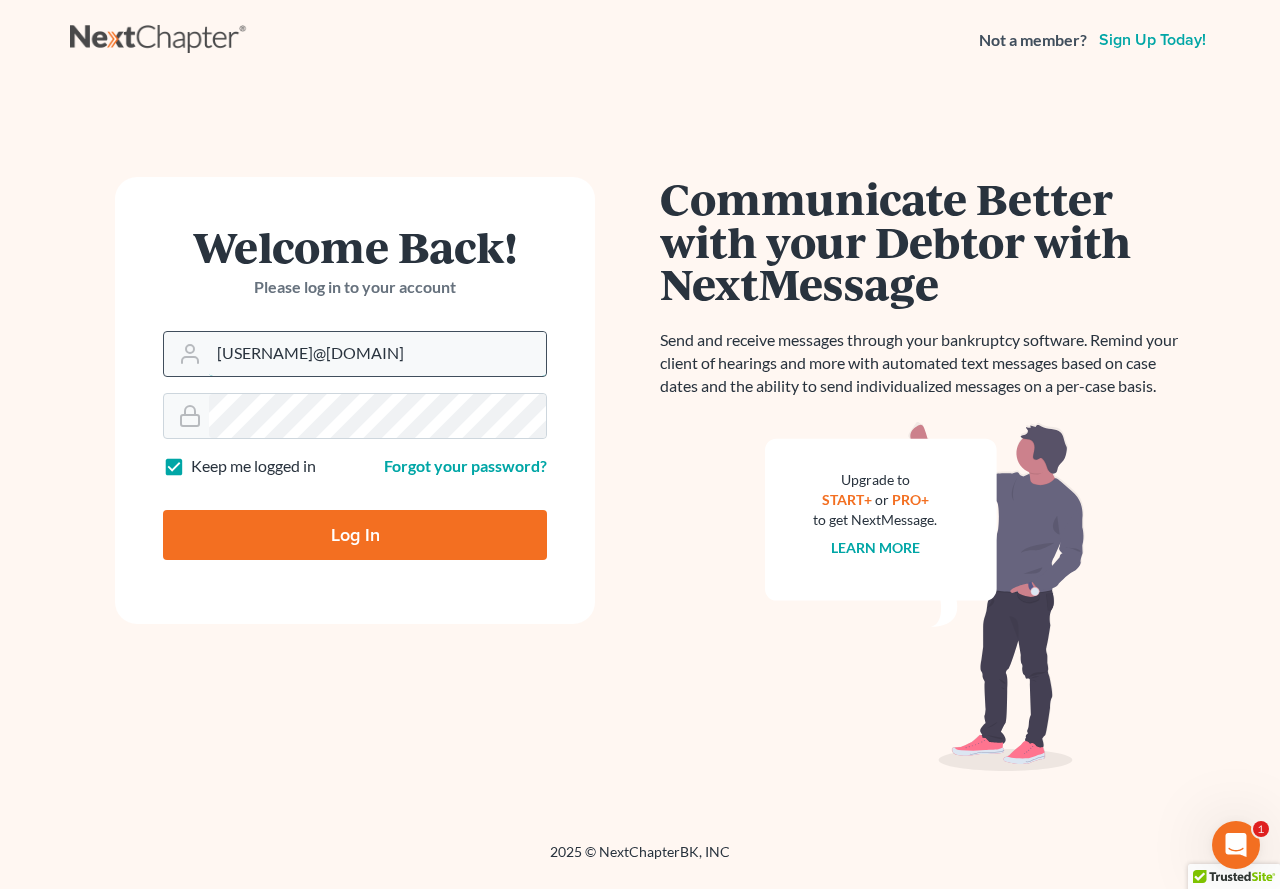 click on "[USERNAME]@[DOMAIN]" at bounding box center (377, 354) 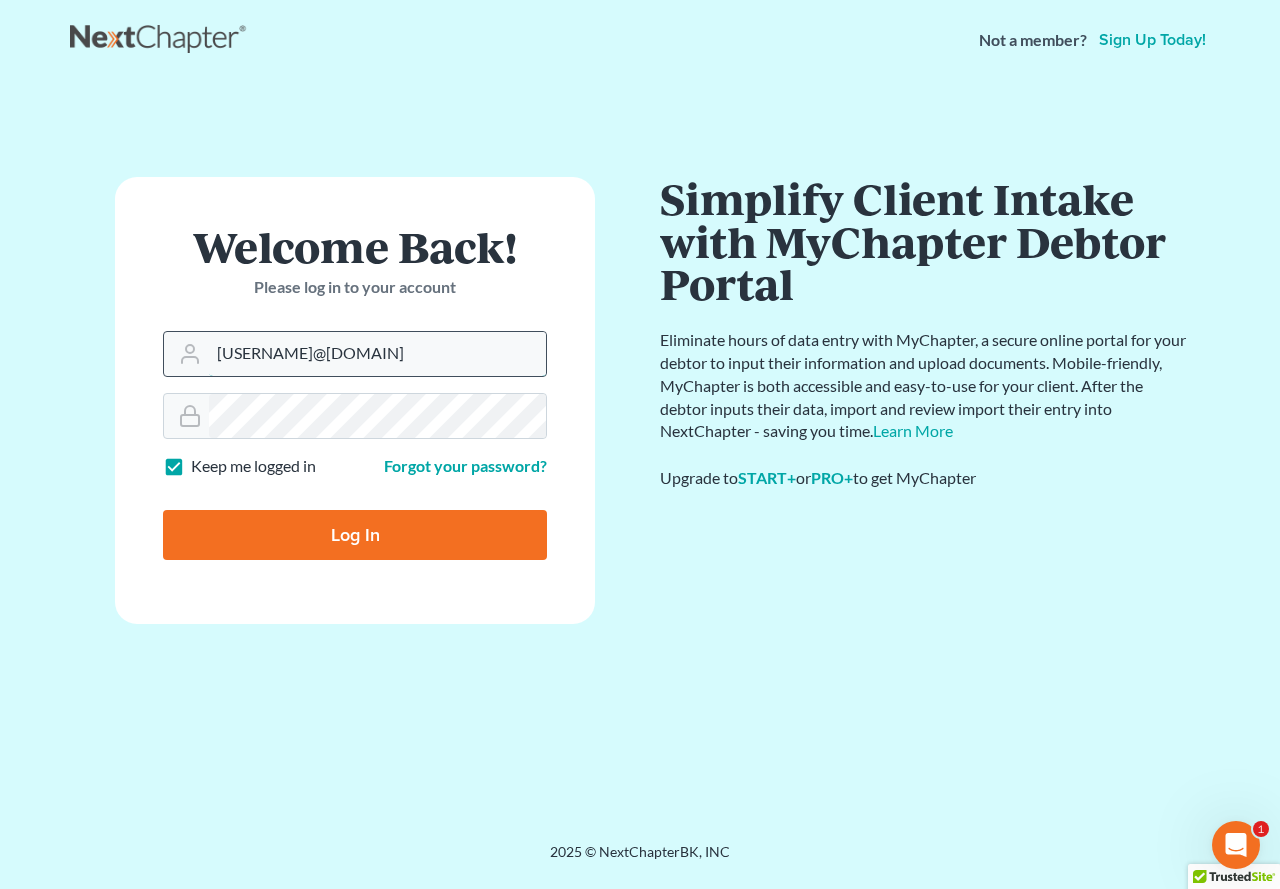 type on "[USERNAME]@[DOMAIN]" 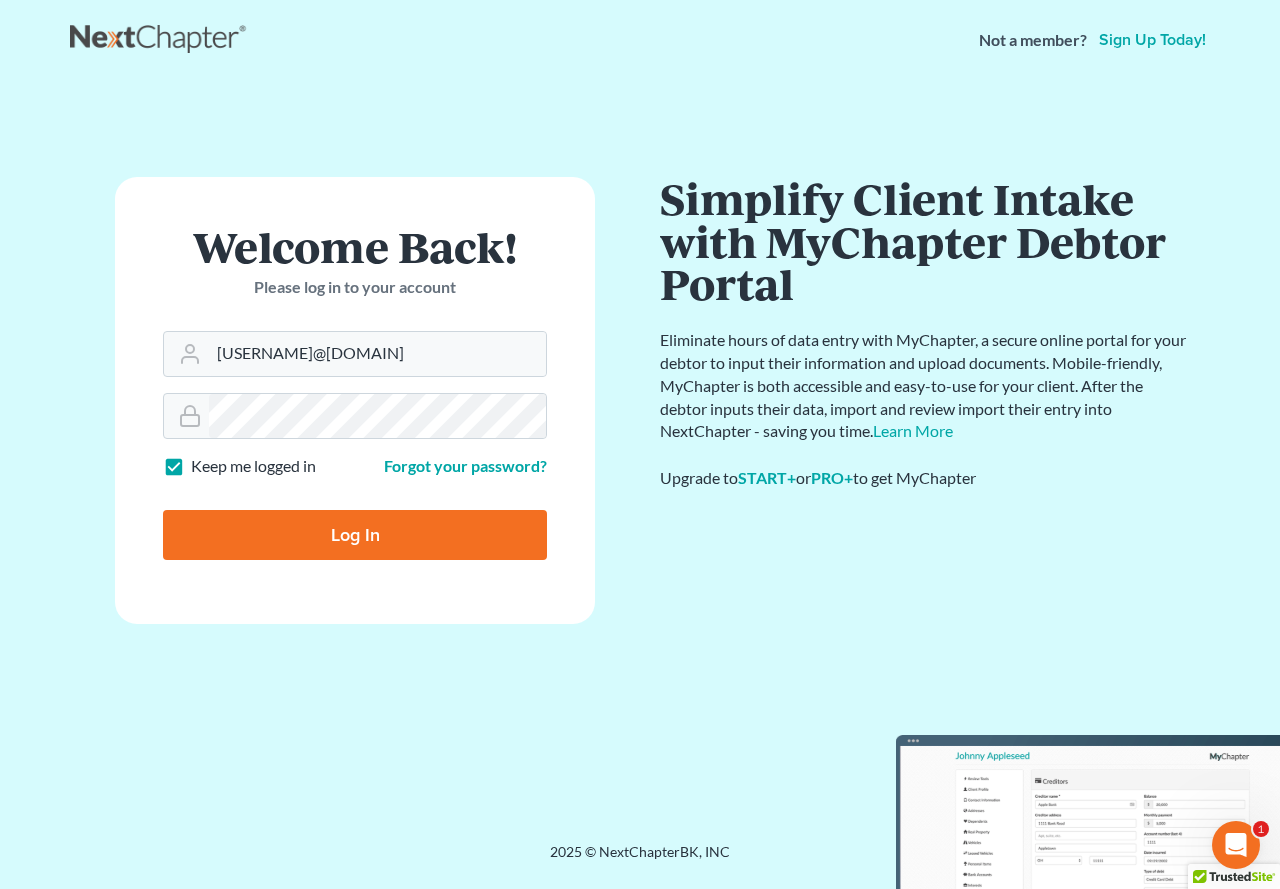 click on "Log In" at bounding box center (355, 535) 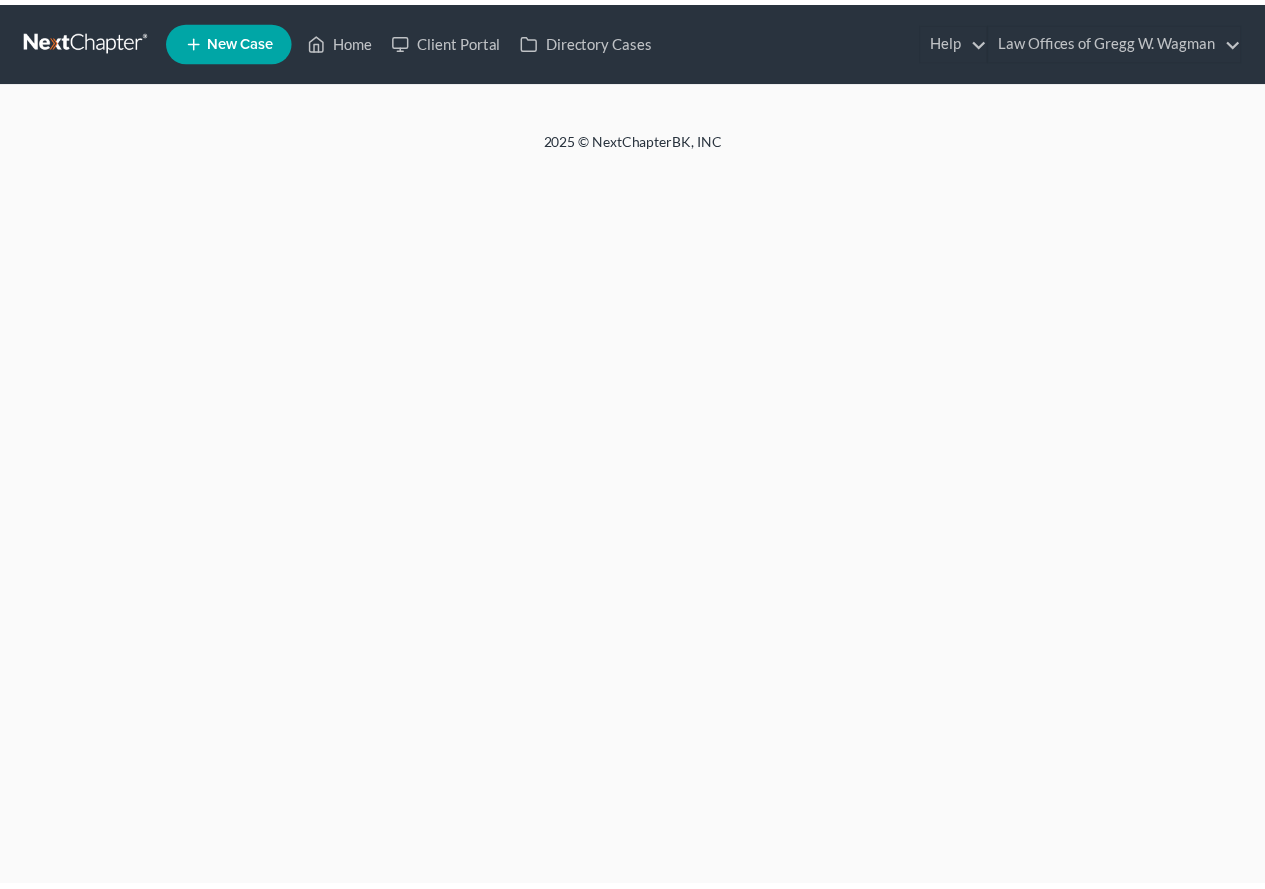 scroll, scrollTop: 0, scrollLeft: 0, axis: both 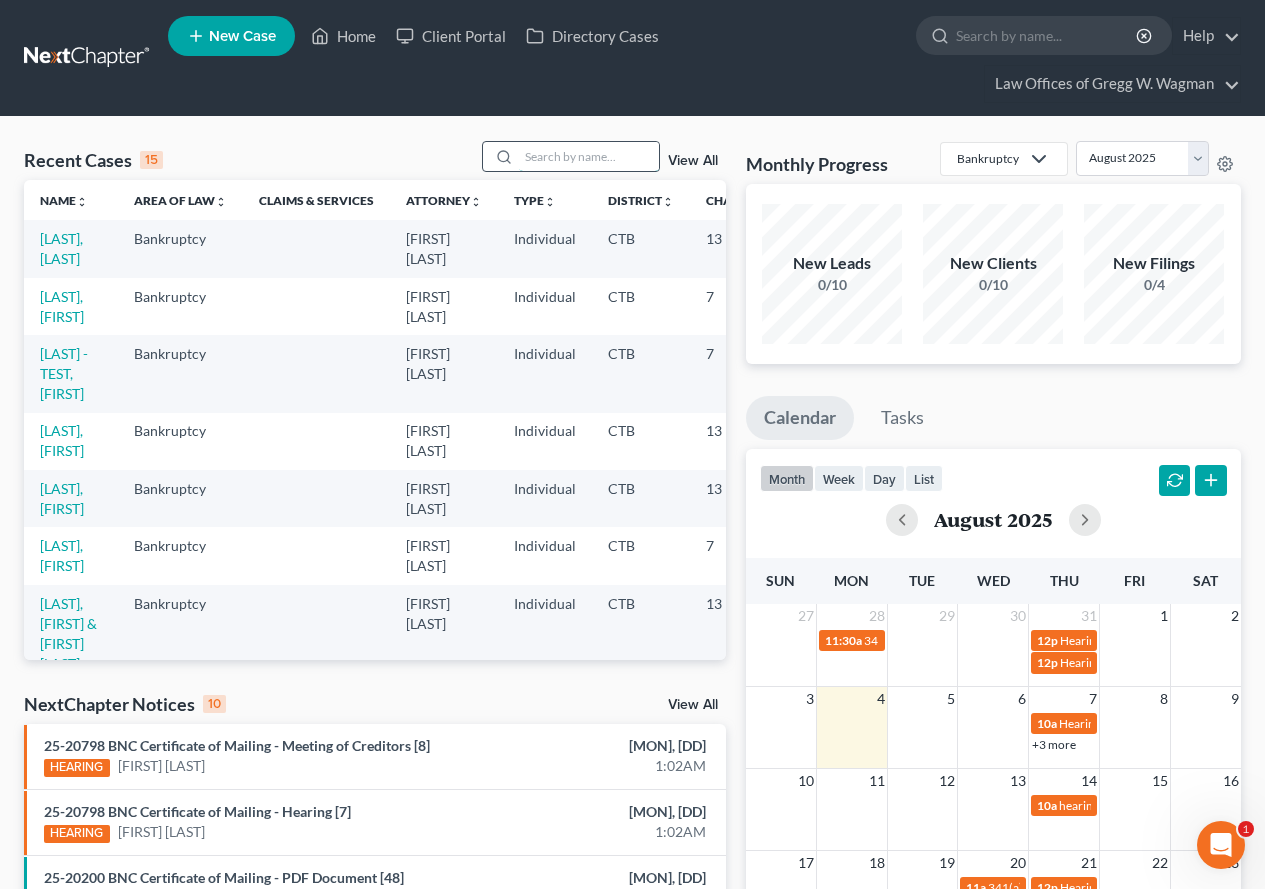 click at bounding box center (589, 156) 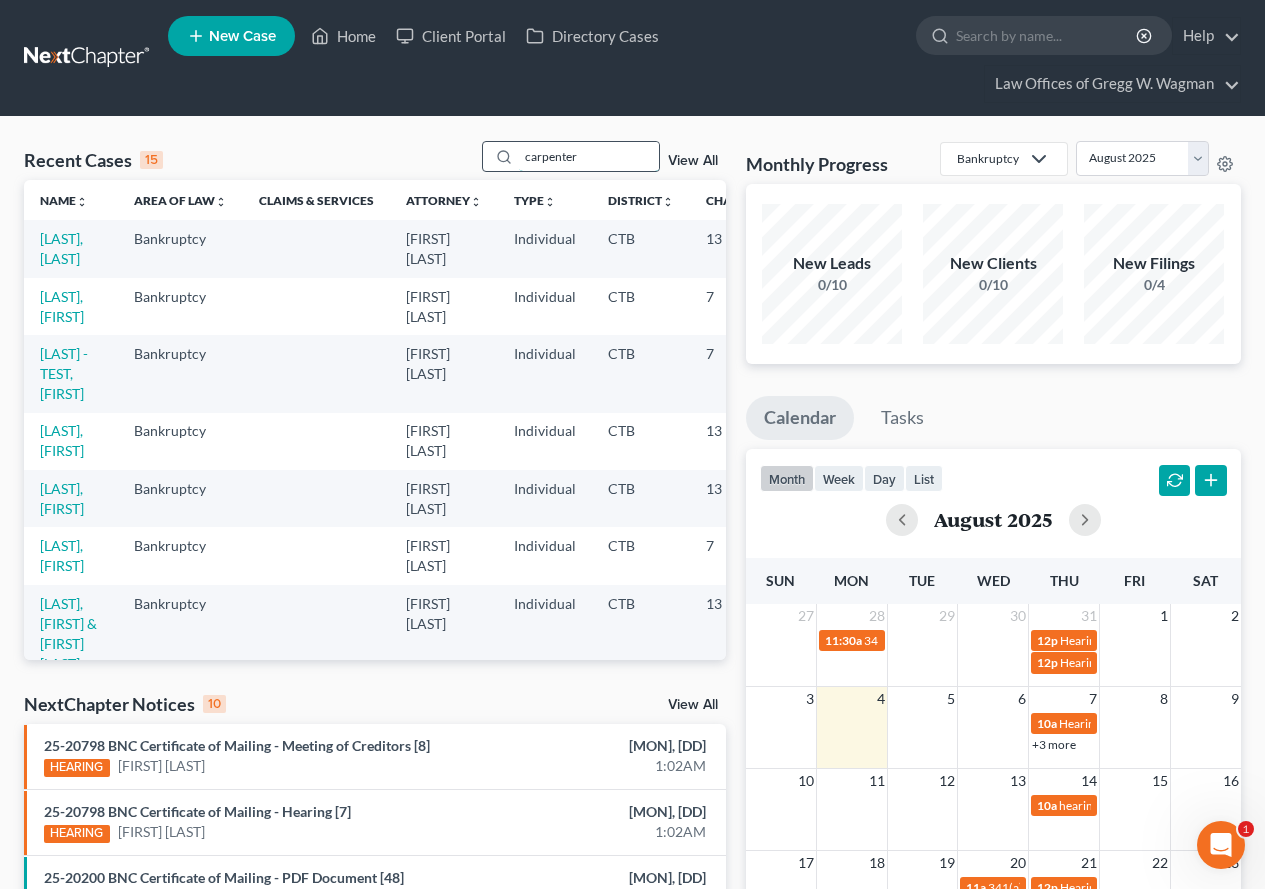 type on "carpenter" 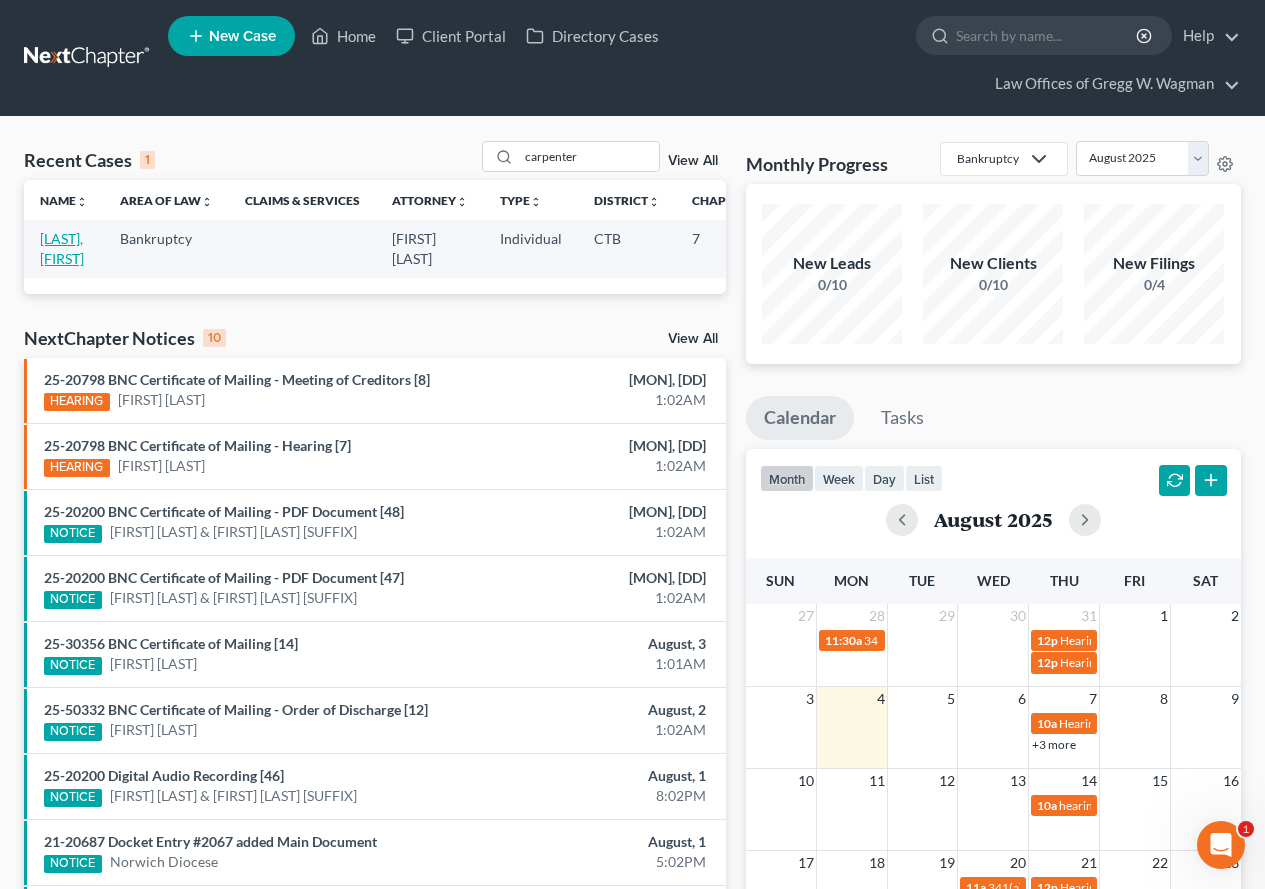 click on "Carpenter, Nancy" at bounding box center [62, 248] 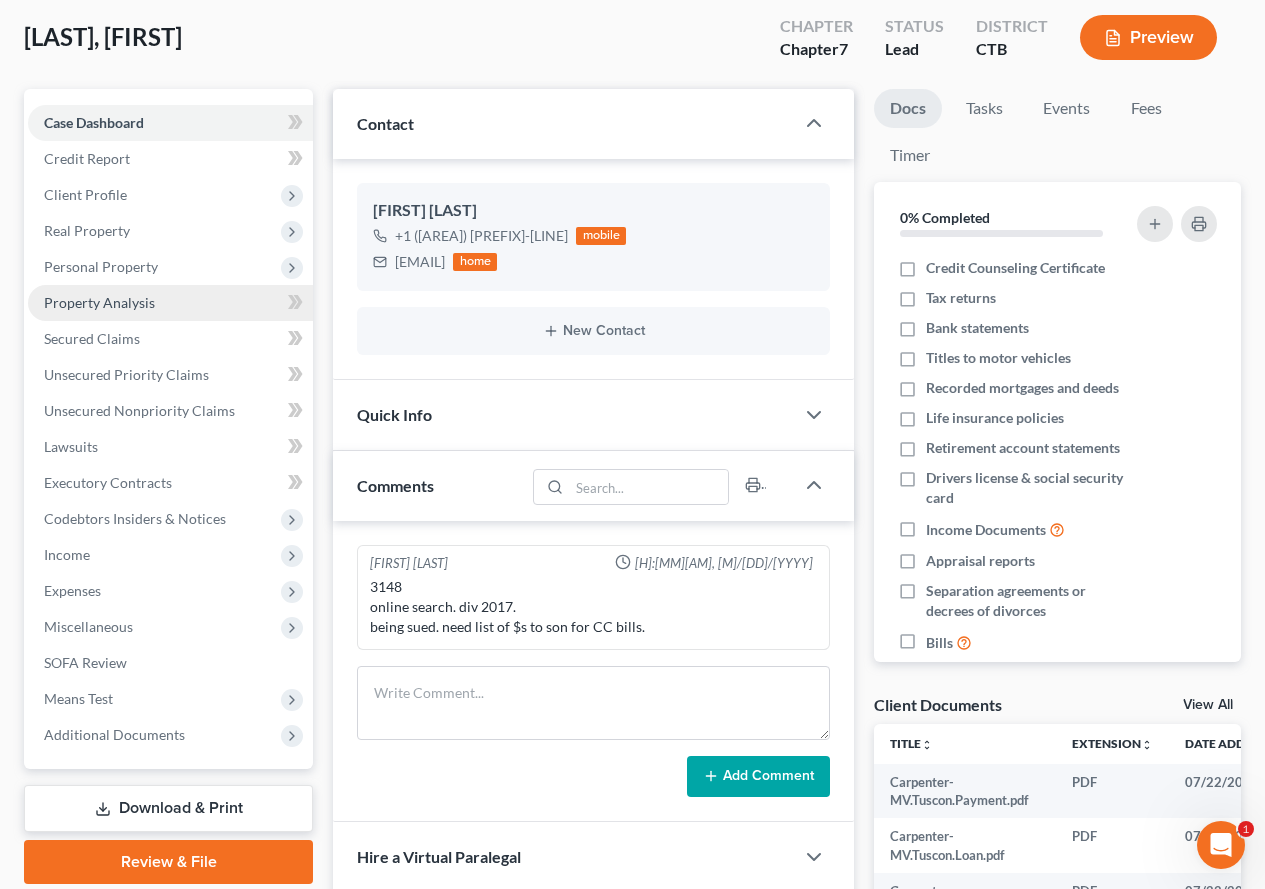 scroll, scrollTop: 200, scrollLeft: 0, axis: vertical 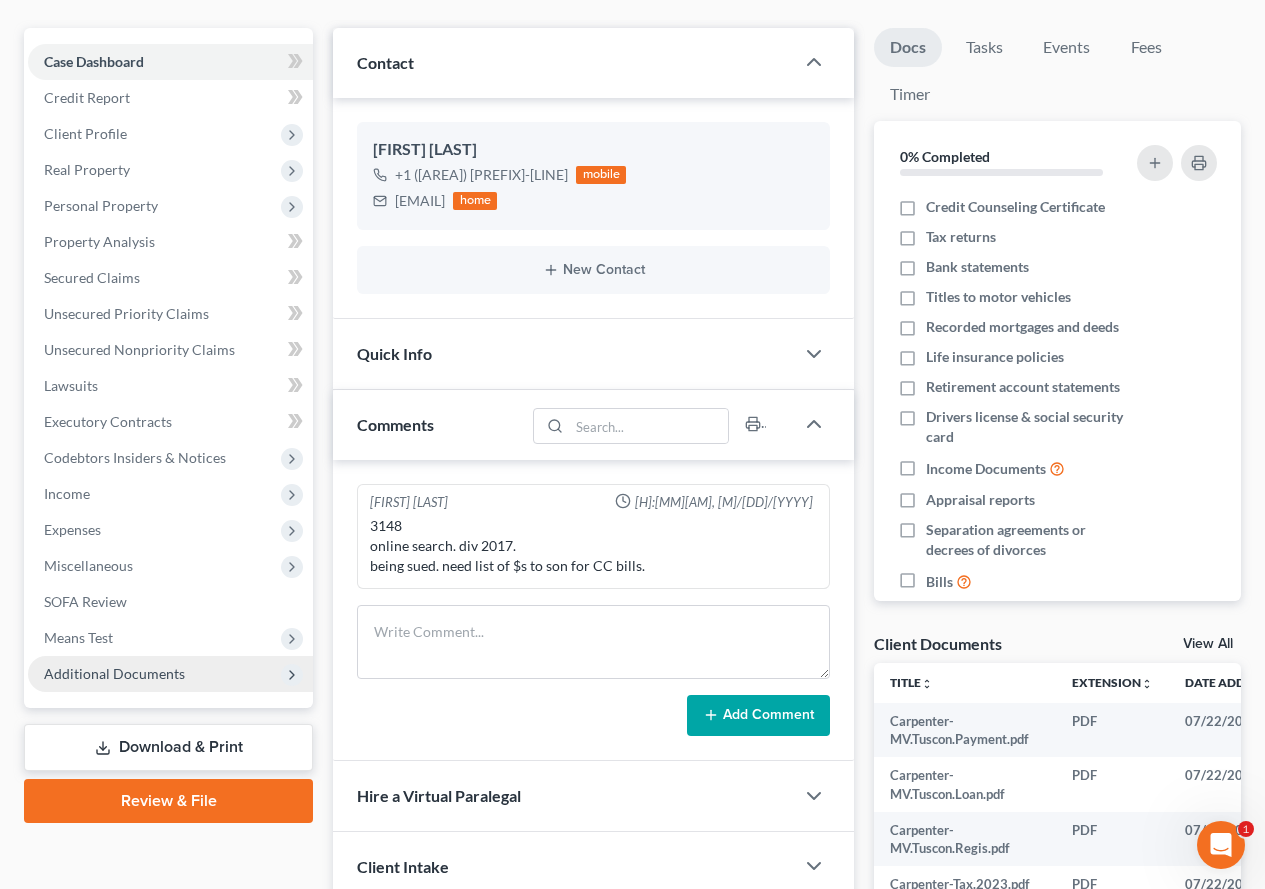 click on "Additional Documents" at bounding box center (114, 673) 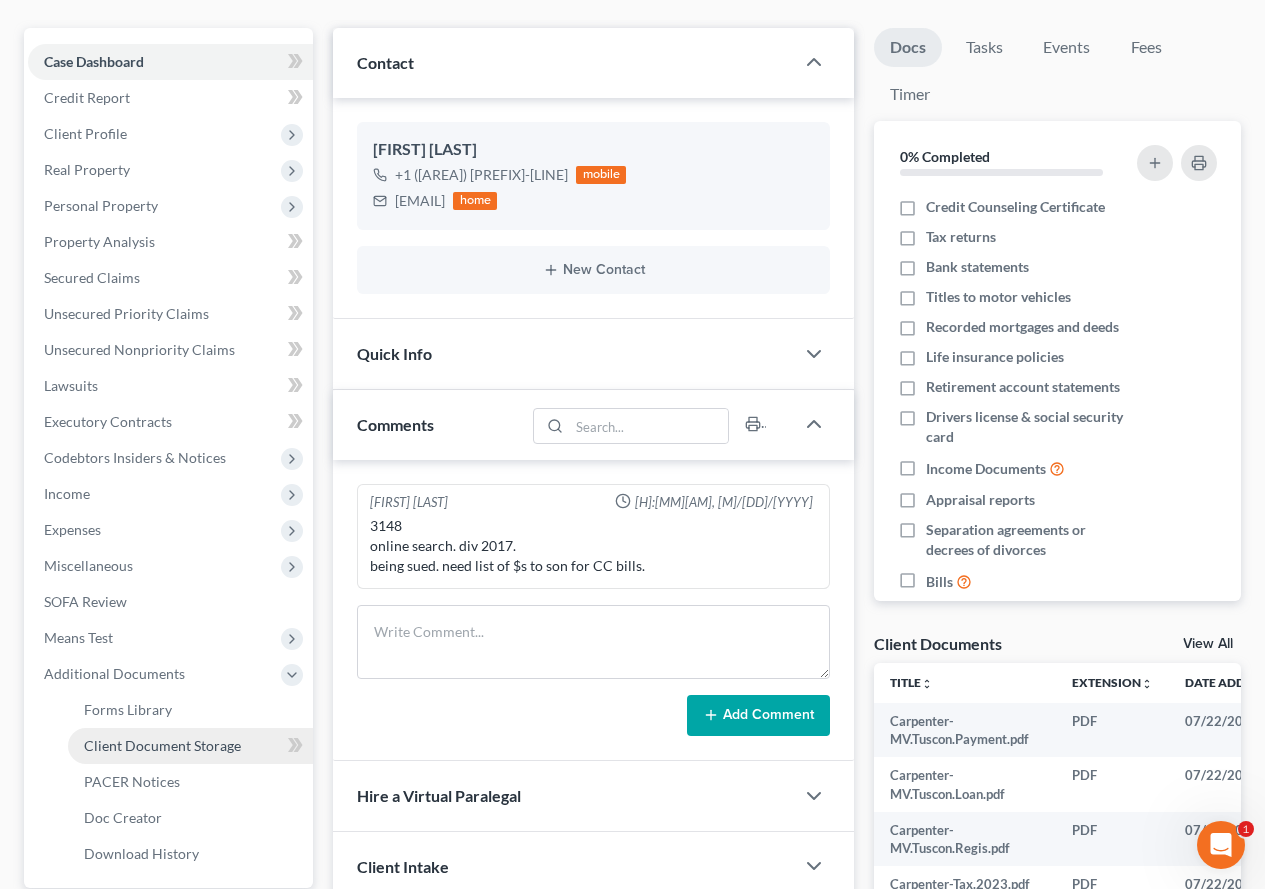 click on "Client Document Storage" at bounding box center [162, 745] 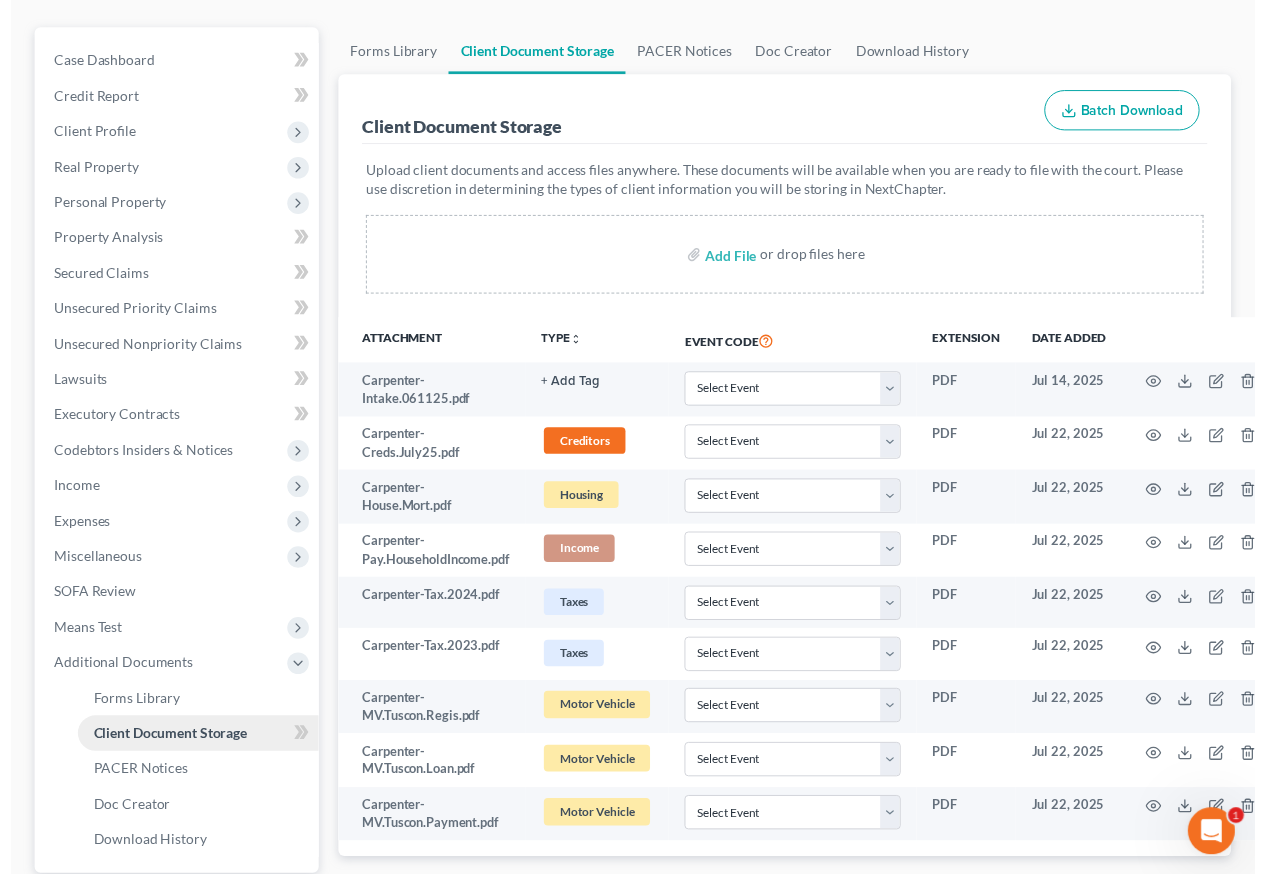 scroll, scrollTop: 0, scrollLeft: 0, axis: both 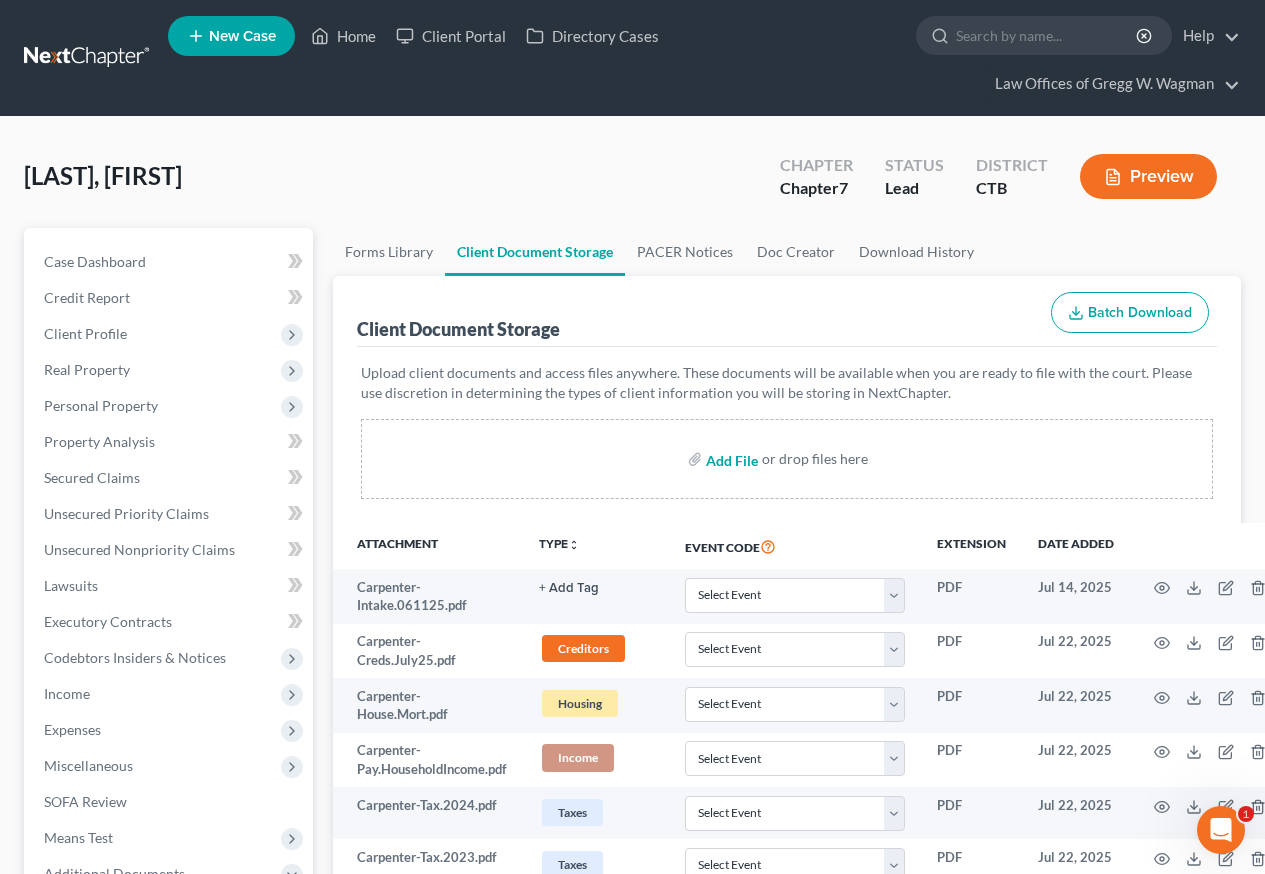 click at bounding box center [730, 459] 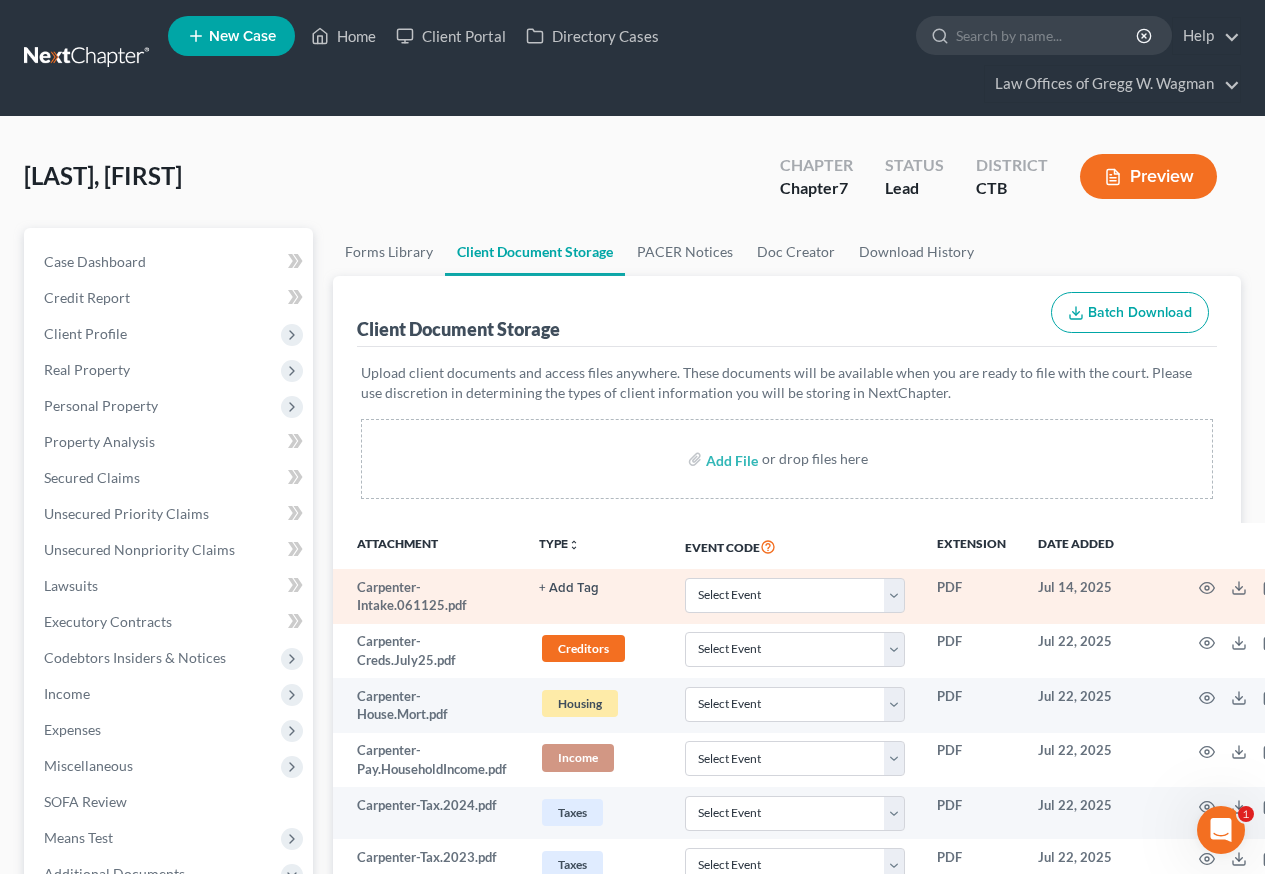 click on "+ Add Tag" at bounding box center (569, 588) 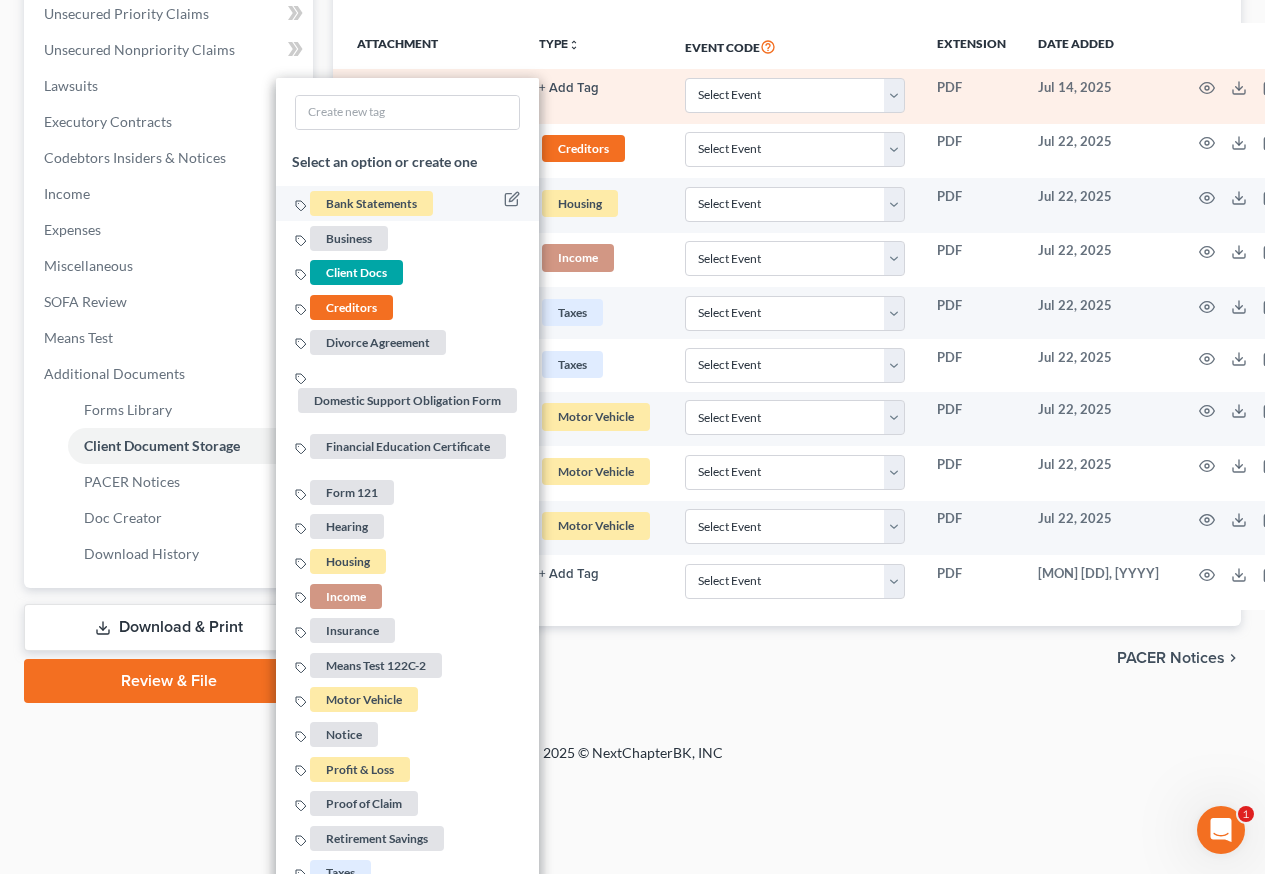 scroll, scrollTop: 558, scrollLeft: 0, axis: vertical 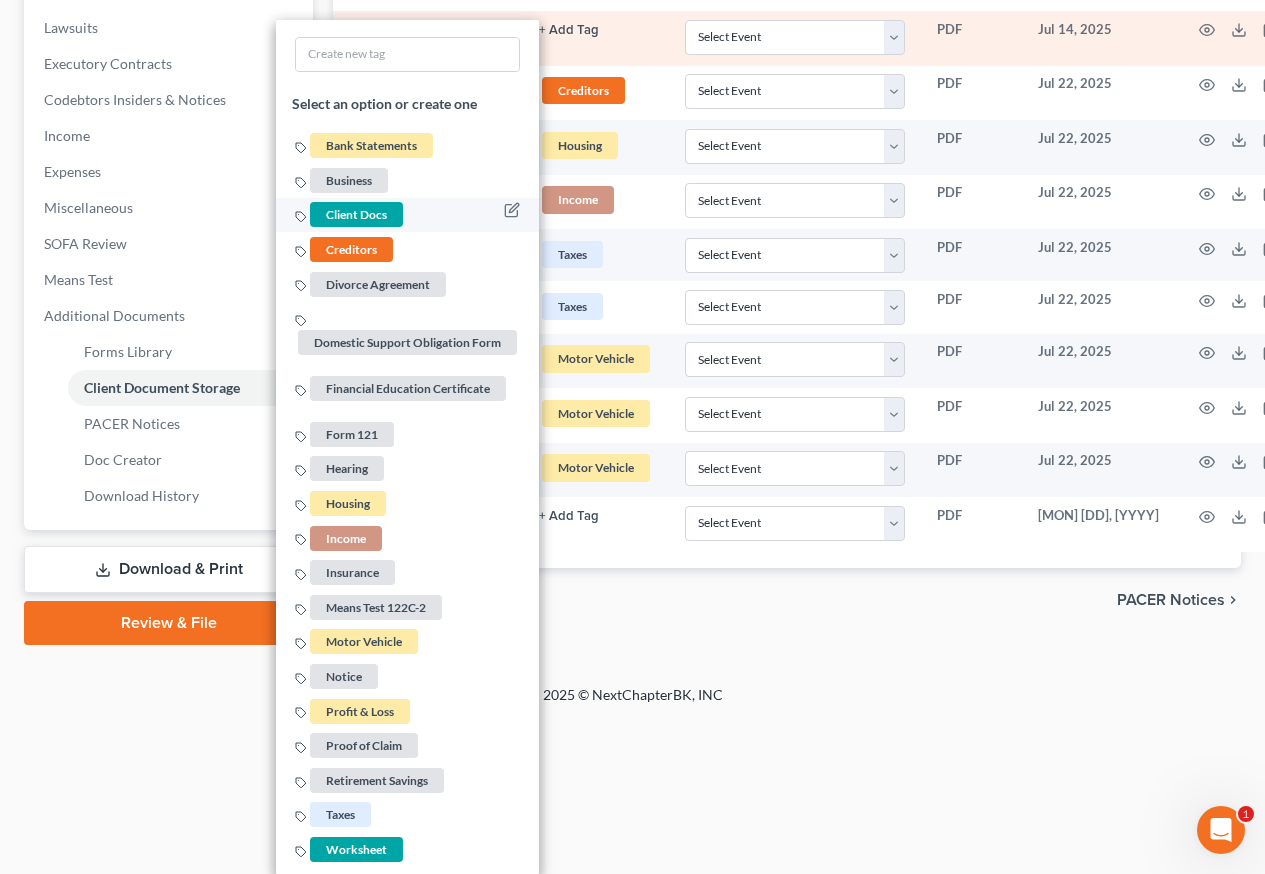click on "Client Docs" at bounding box center [356, 214] 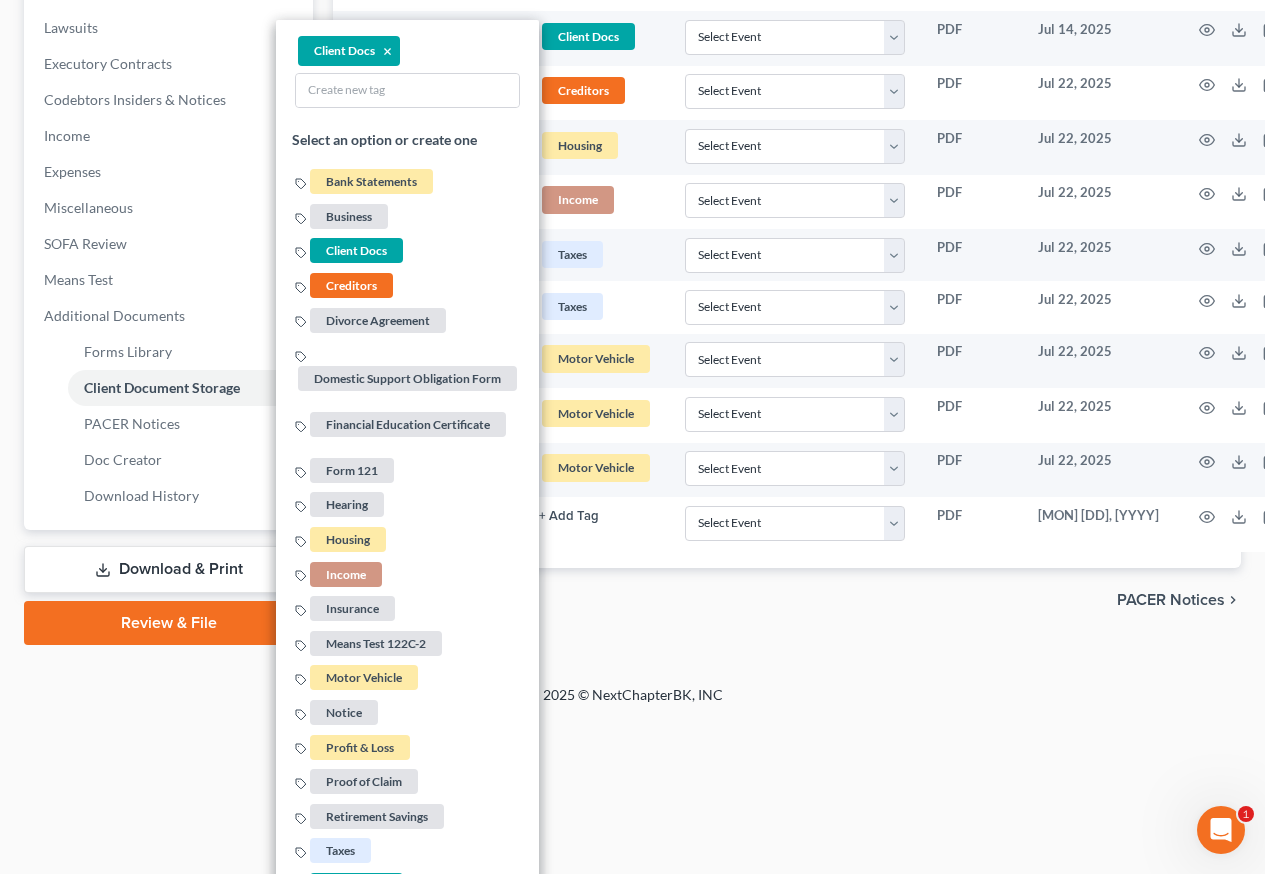 click on "Carpenter, Nancy Upgraded Chapter Chapter  7 Status Lead District CTB Preview Petition Navigation
Case Dashboard
Payments
Invoices
Payments
Payments
Credit Report" at bounding box center (632, 122) 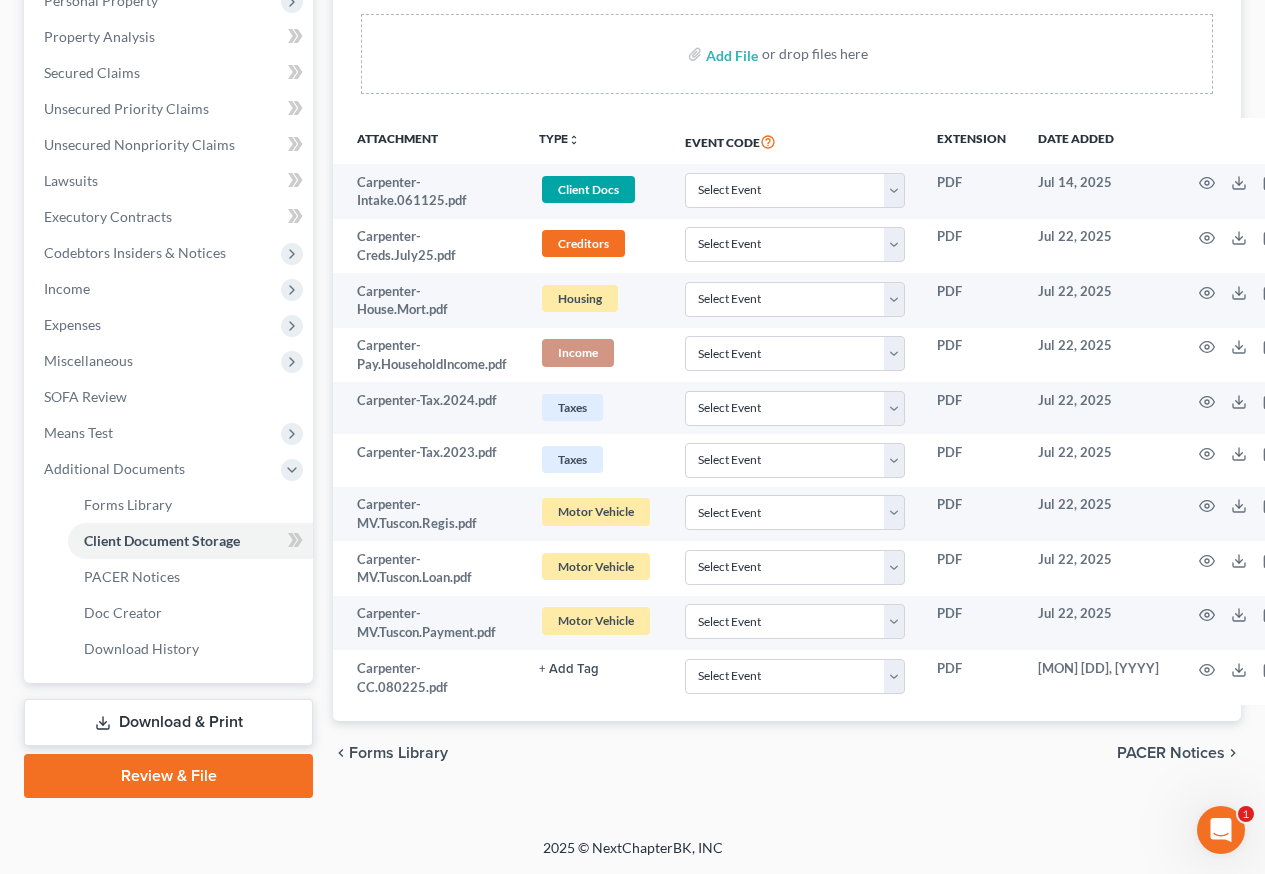 scroll, scrollTop: 405, scrollLeft: 0, axis: vertical 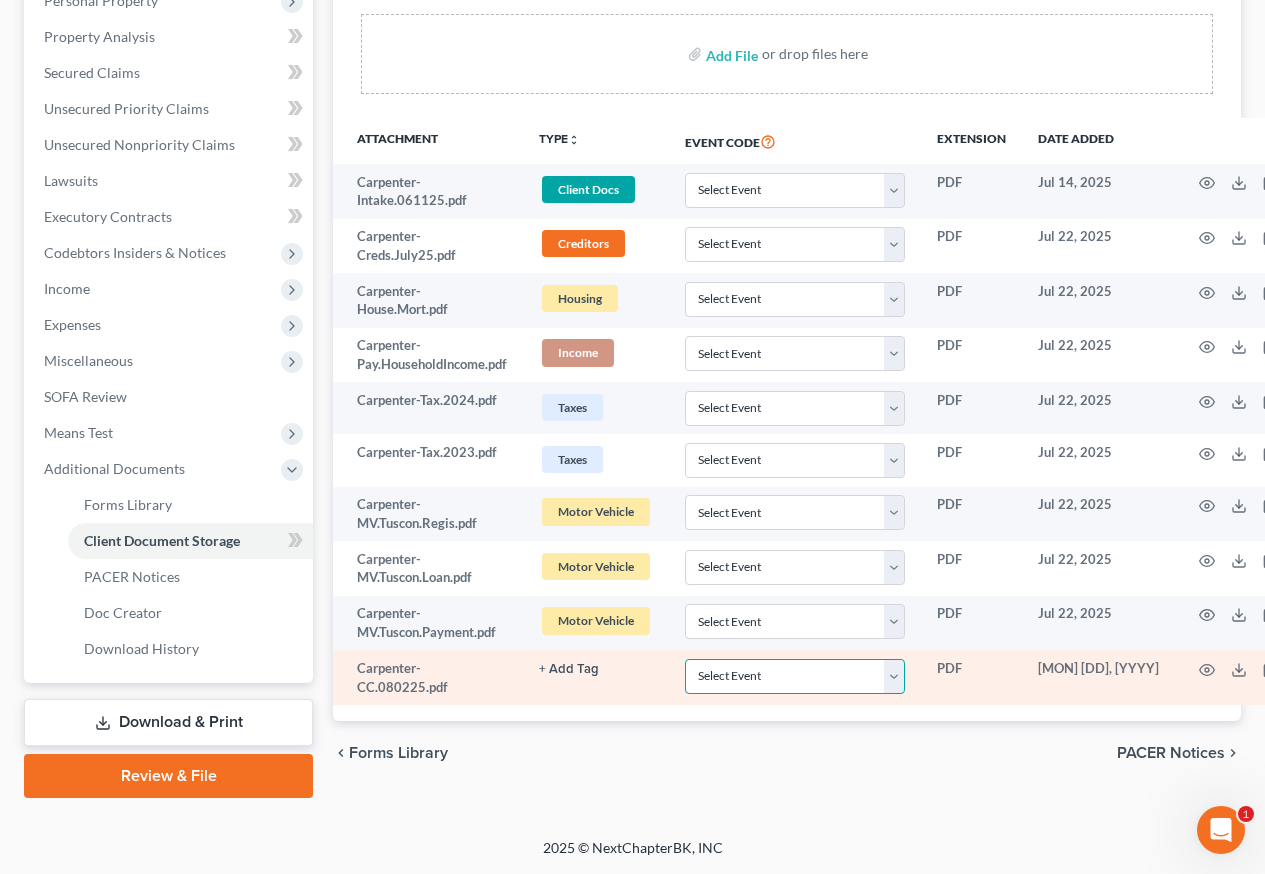 click on "Select Event Certificate of Credit Counseling Chapter 13 Plan Form 122 - Means Test Have Chapter 7 Filing Fee Waived Pay Filing Fee in Installments" at bounding box center (795, 676) 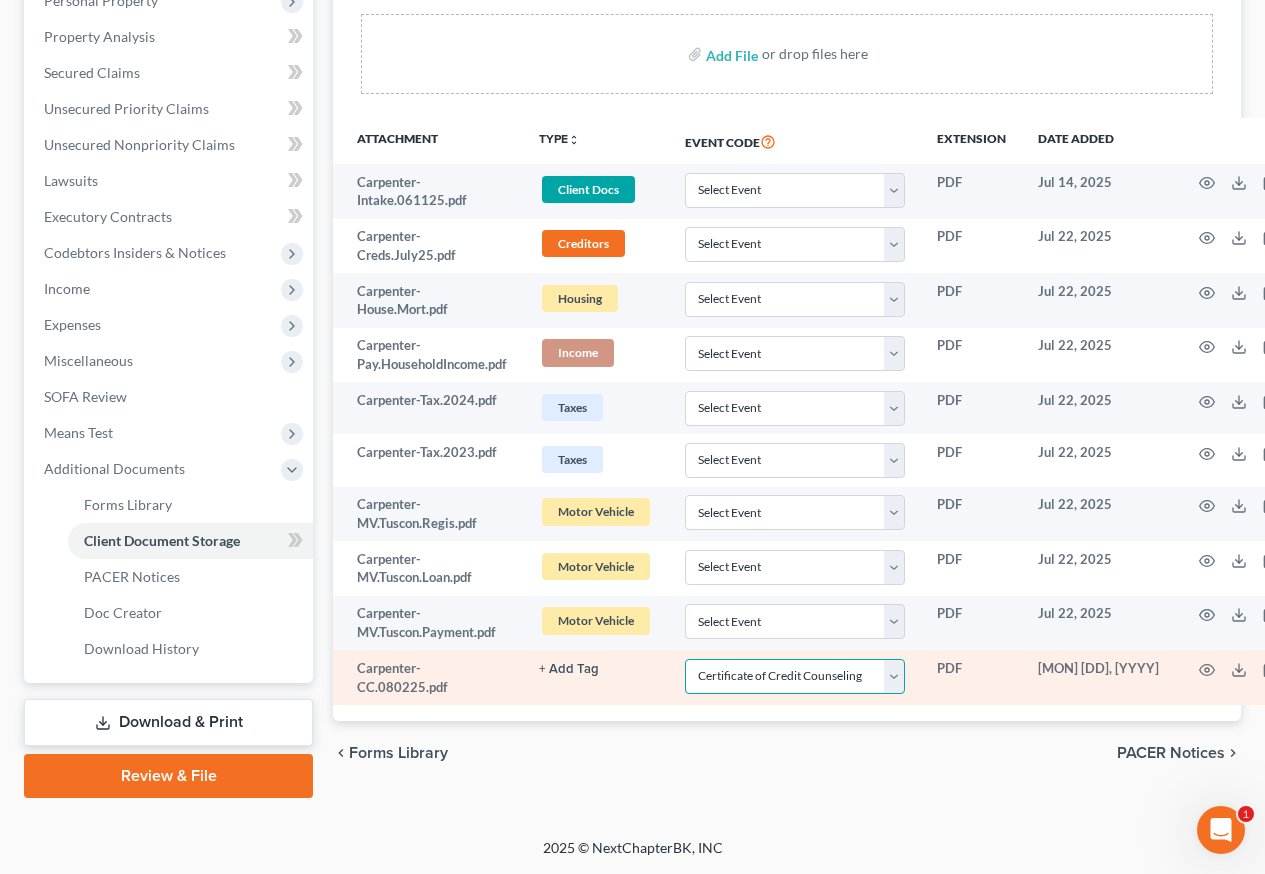 click on "Select Event Certificate of Credit Counseling Chapter 13 Plan Form 122 - Means Test Have Chapter 7 Filing Fee Waived Pay Filing Fee in Installments" at bounding box center (795, 676) 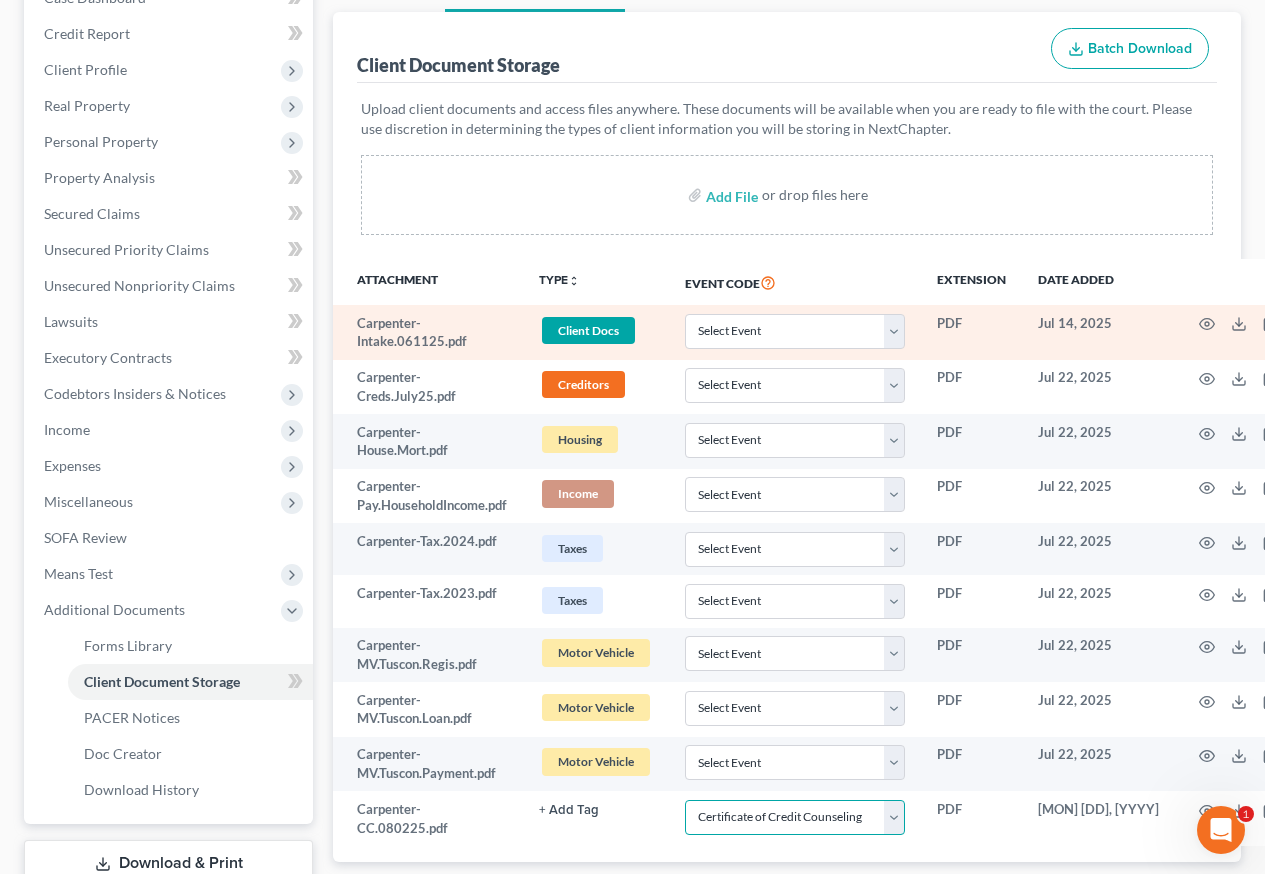 scroll, scrollTop: 105, scrollLeft: 0, axis: vertical 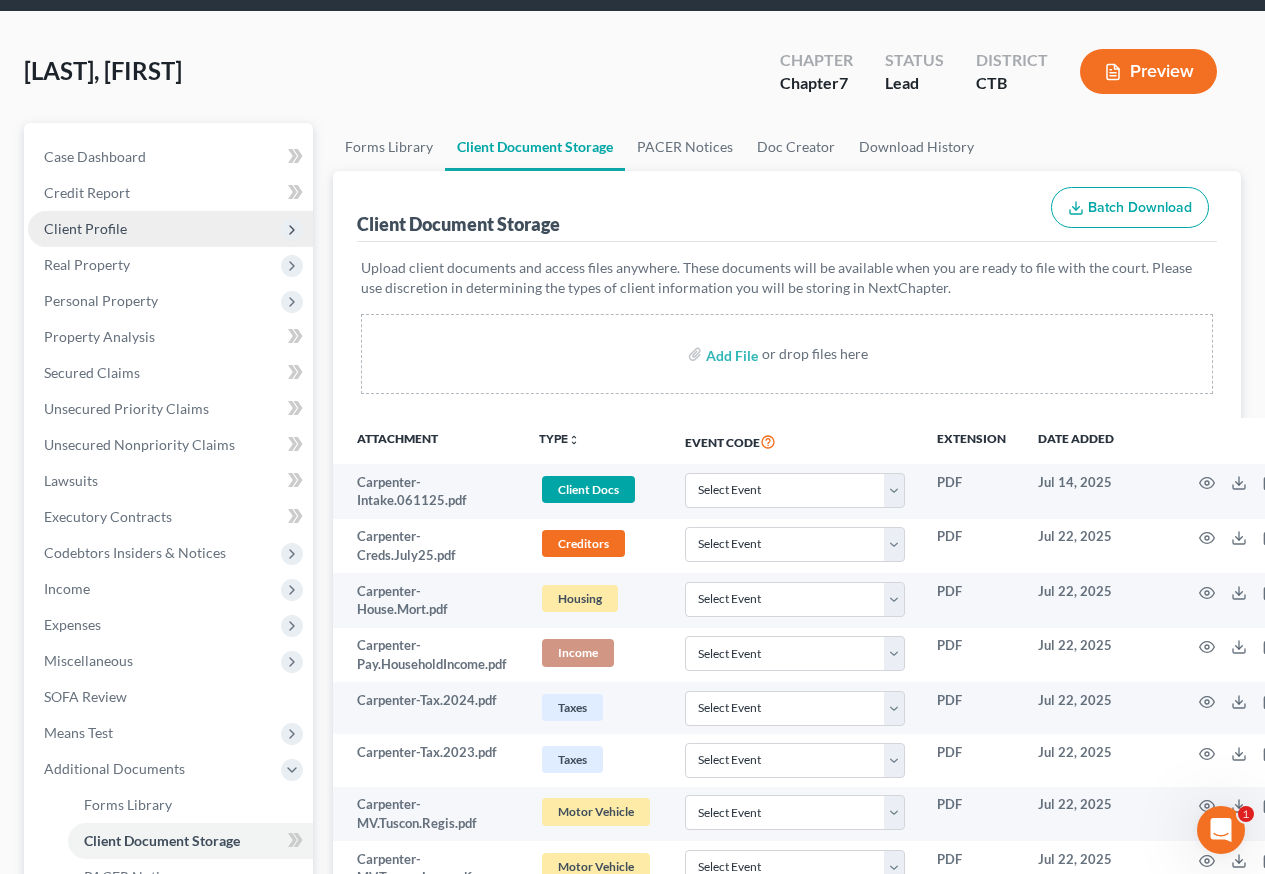 click on "Client Profile" at bounding box center (85, 228) 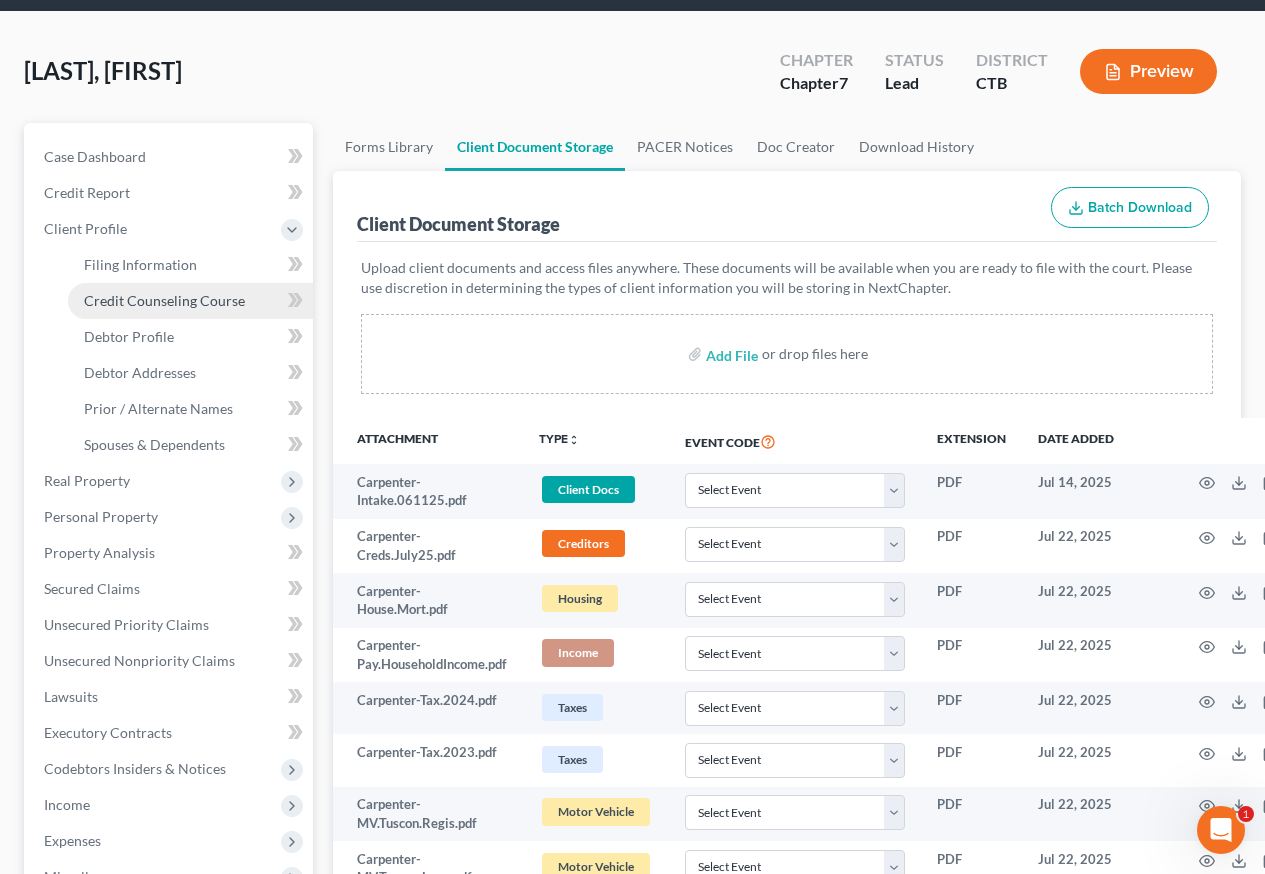 click on "Credit Counseling Course" at bounding box center [164, 300] 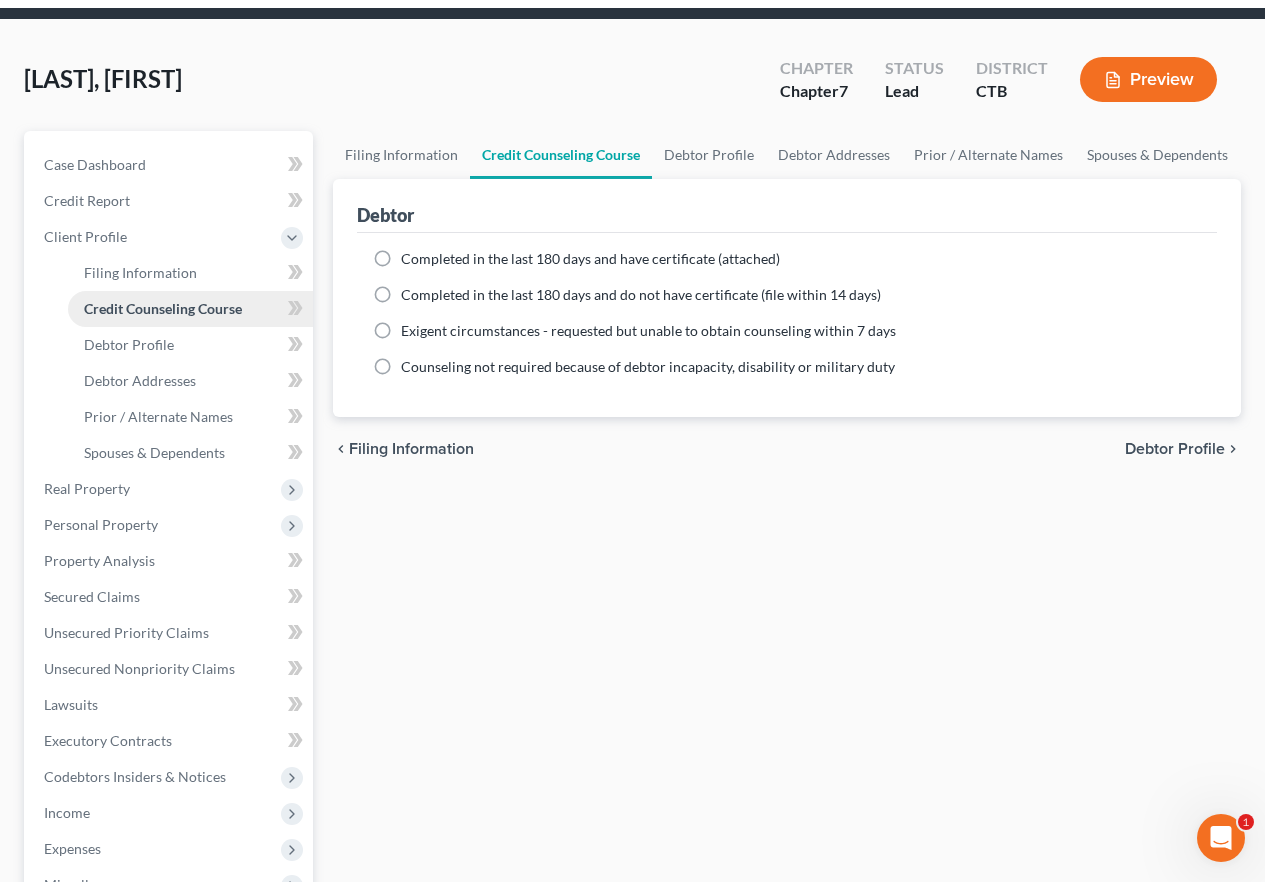 scroll, scrollTop: 0, scrollLeft: 0, axis: both 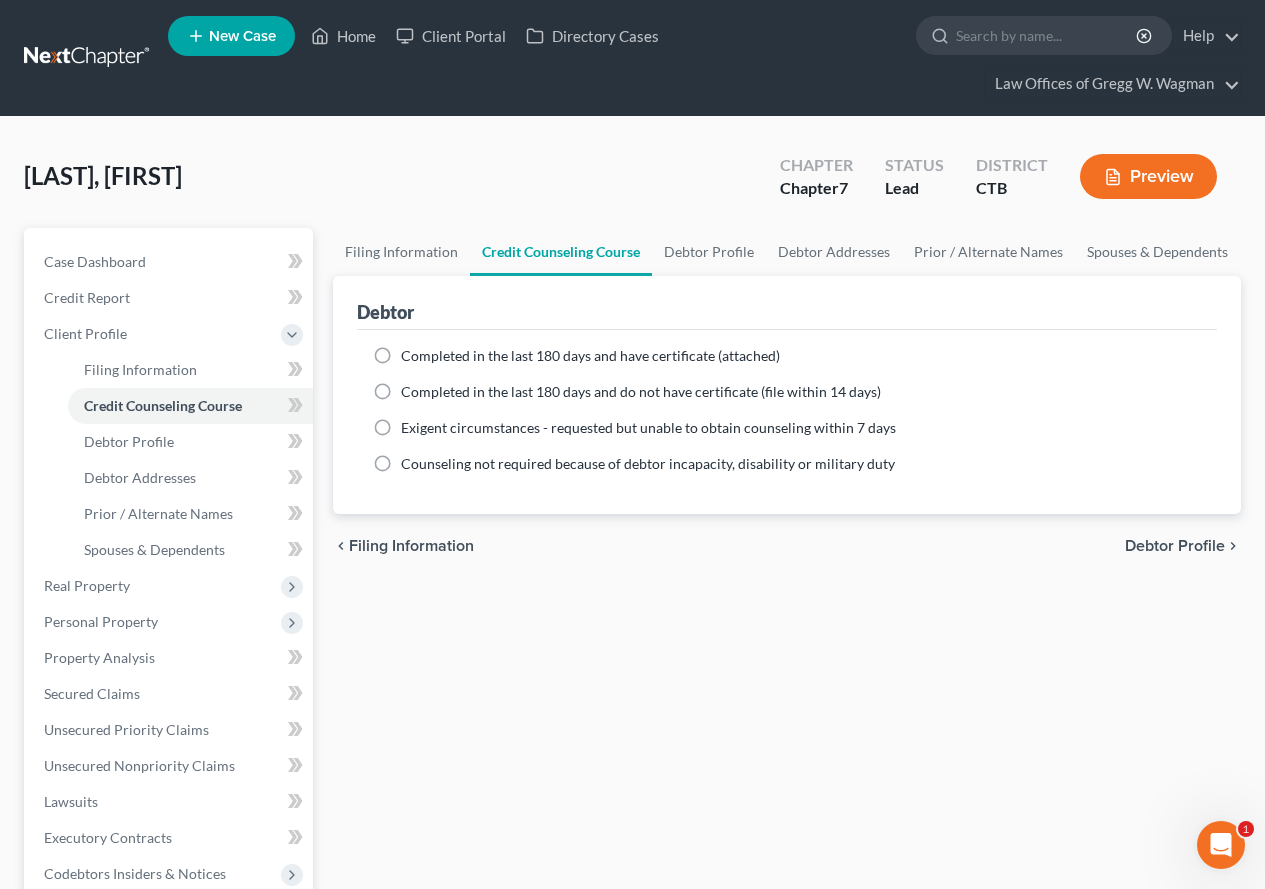 click on "Completed in the last 180 days and have certificate (attached)" at bounding box center [590, 356] 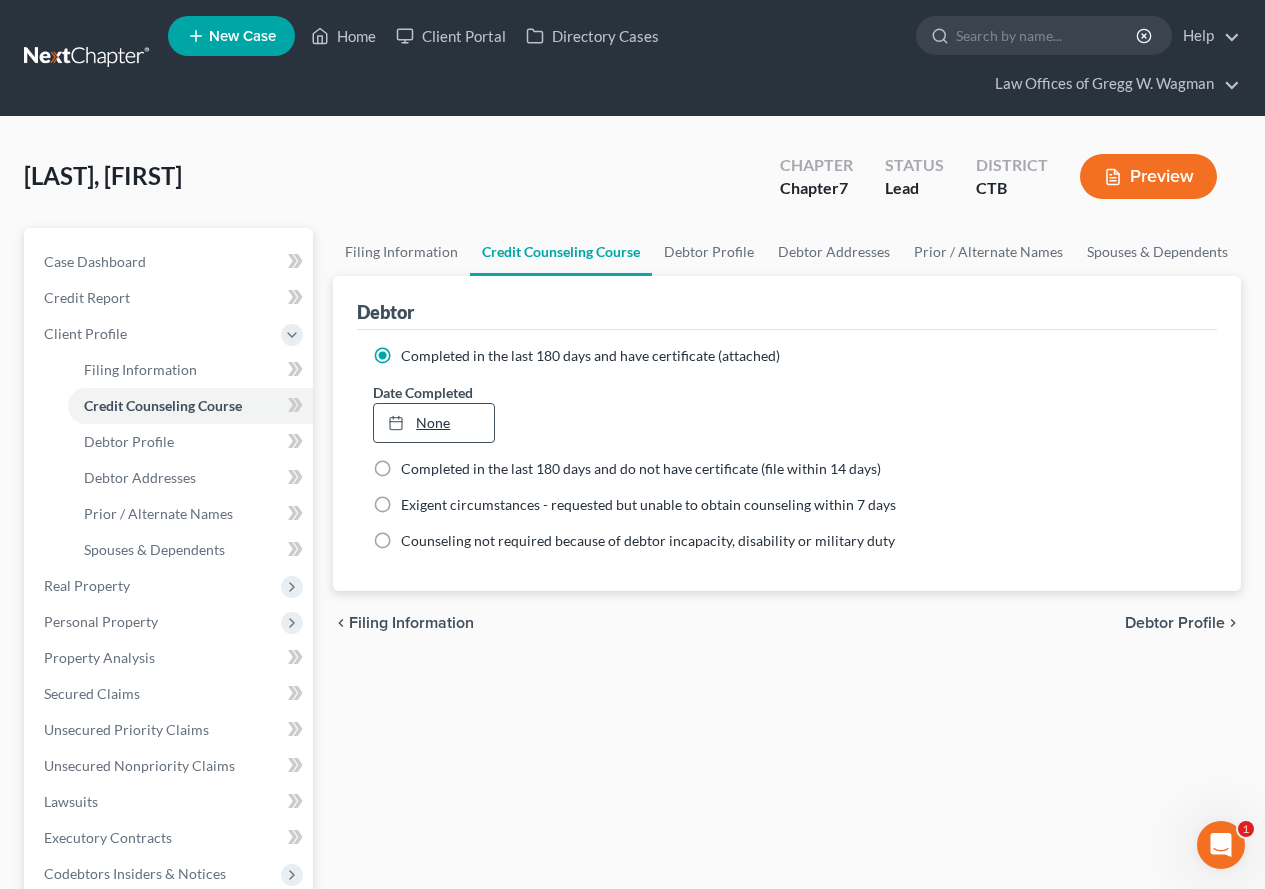type on "8/4/2025" 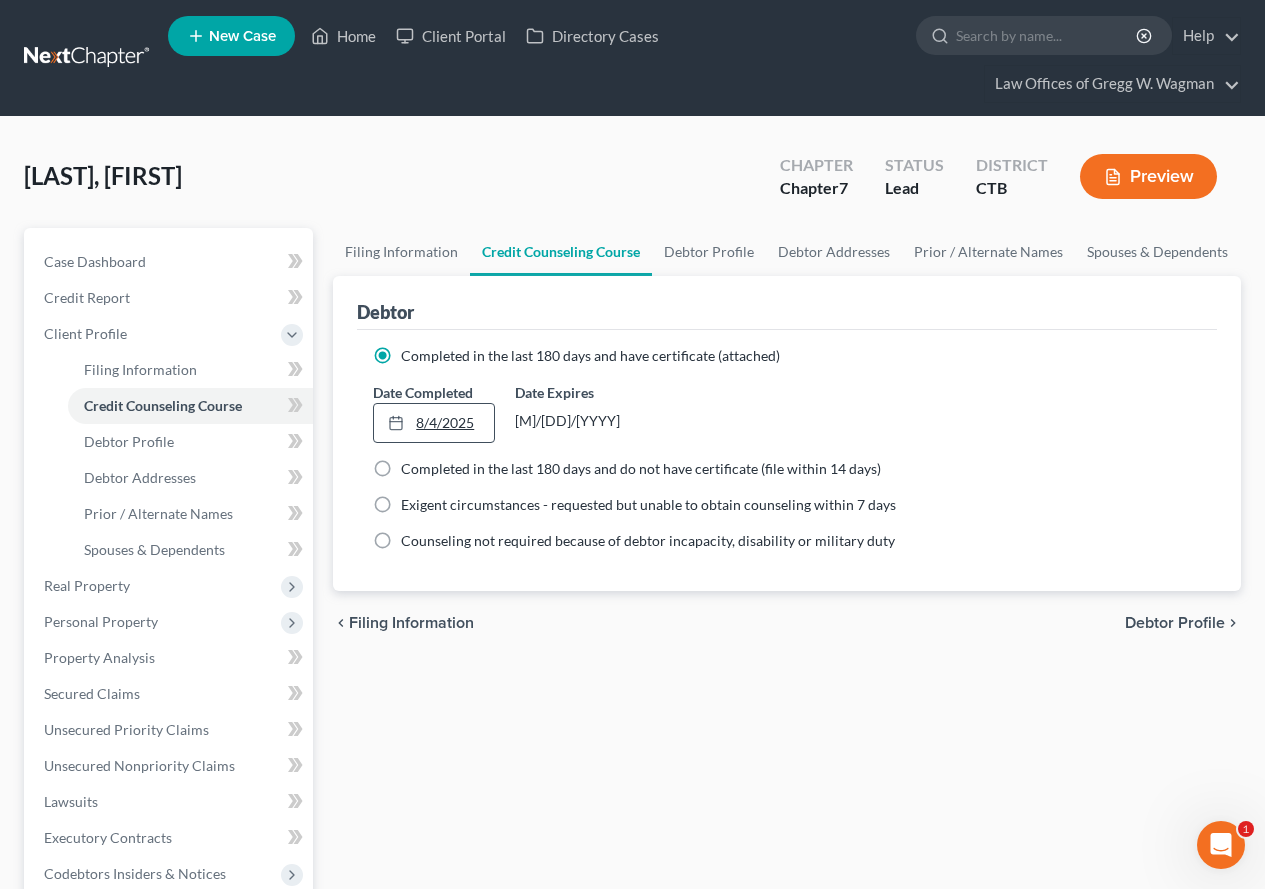 click on "8/4/2025" at bounding box center (433, 423) 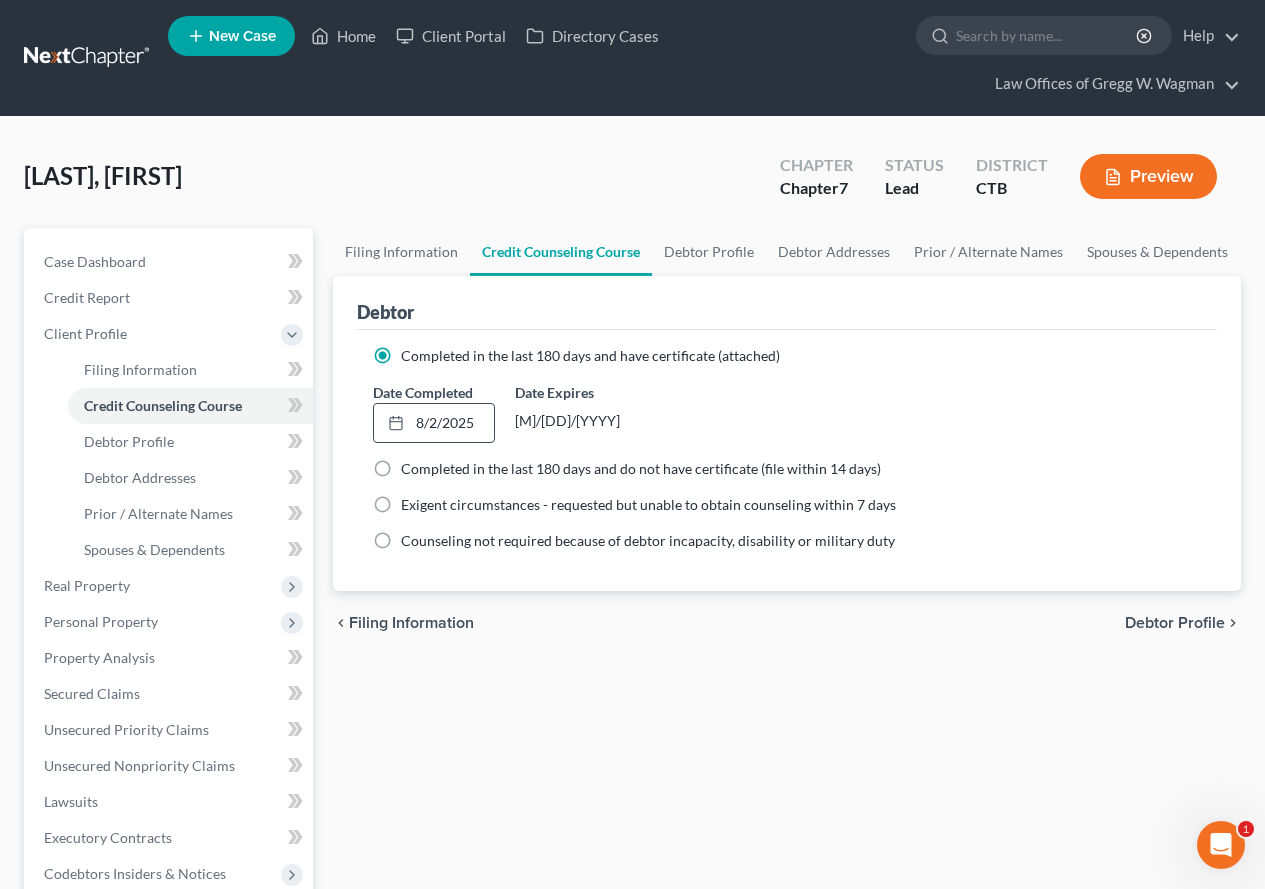 click on "Completed in the last 180 days and have certificate (attached) Date Completed
8/2/2025
close
Date
8/2/2025
Time
12:00 AM
chevron_left
August 2025
chevron_right
Su M Tu W Th F Sa
27 28 29 30 31 1 2
3 4 5 6 7 8 9
10 11 12 13 14 15 16
17 18 19 20 21 22 23
24 25 26 27 28 29 30
31 1 2 3 4 5 6
Clear
Date Expires 1/29/2026 Completed in the last 180 days and do not have certificate (file within 14 days) Date Completed
8/2/2025
close
Date
8/2/2025
Time
12:00 AM
chevron_left
August 2025
chevron_right
Su" at bounding box center [787, 448] 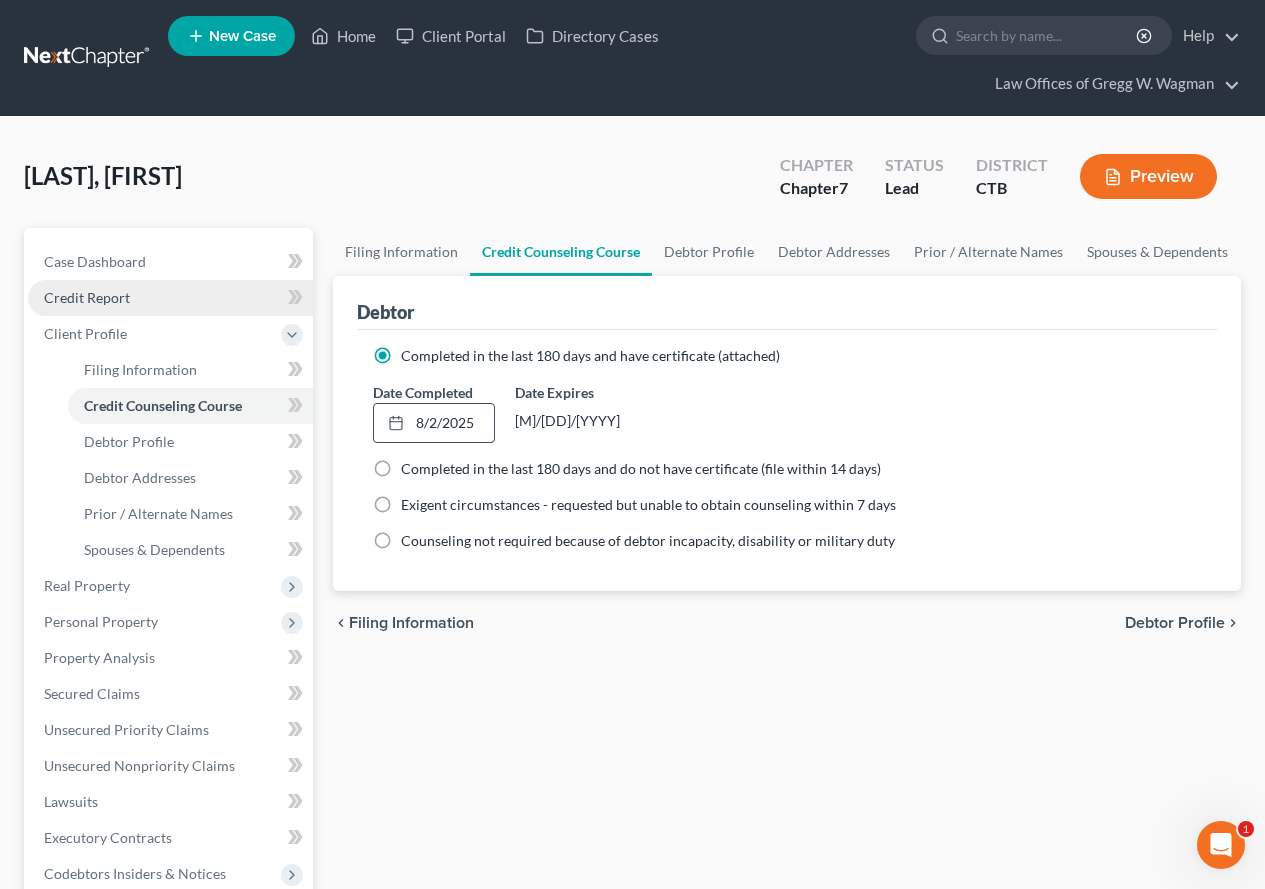 click on "Credit Report" at bounding box center (87, 297) 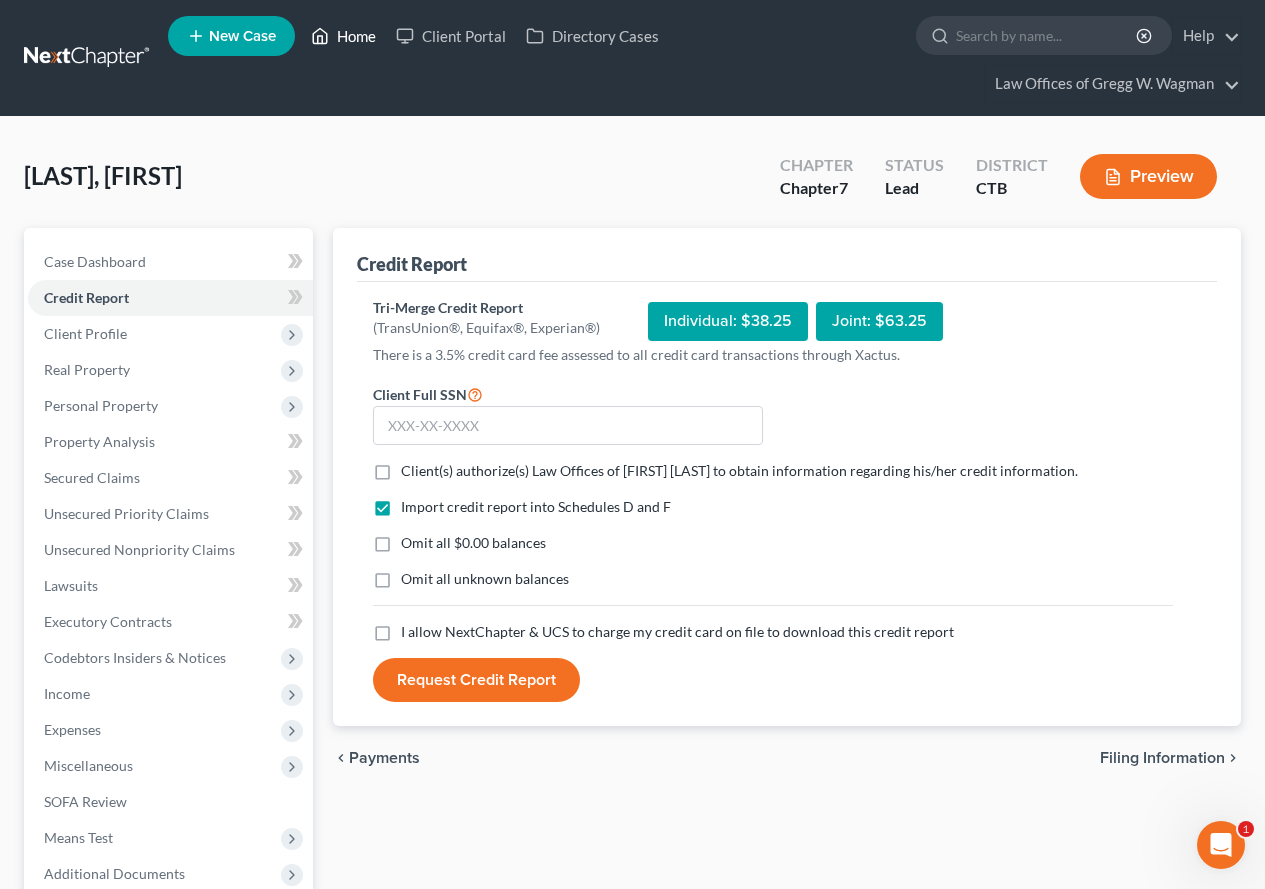 click on "Home" at bounding box center [343, 36] 